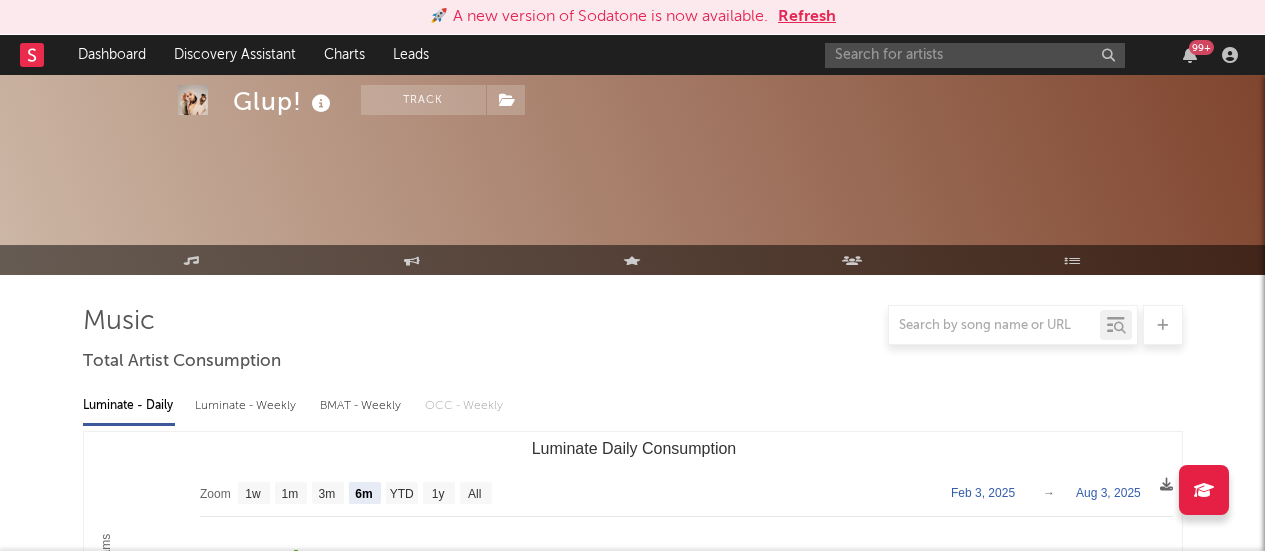 select on "6m" 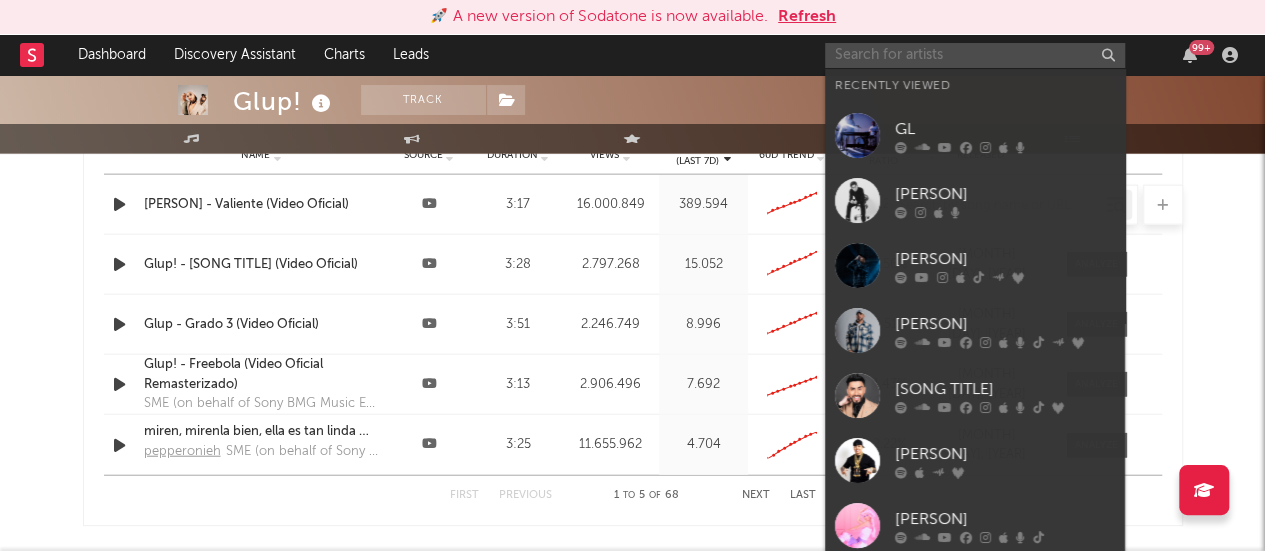 click at bounding box center (975, 55) 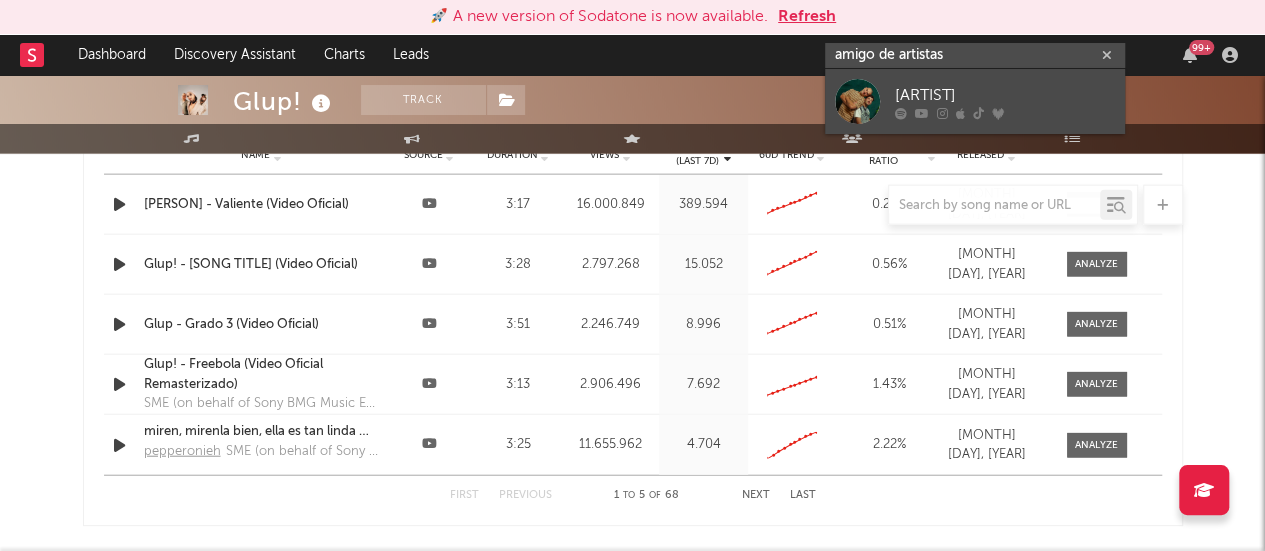 type on "amigo de artistas" 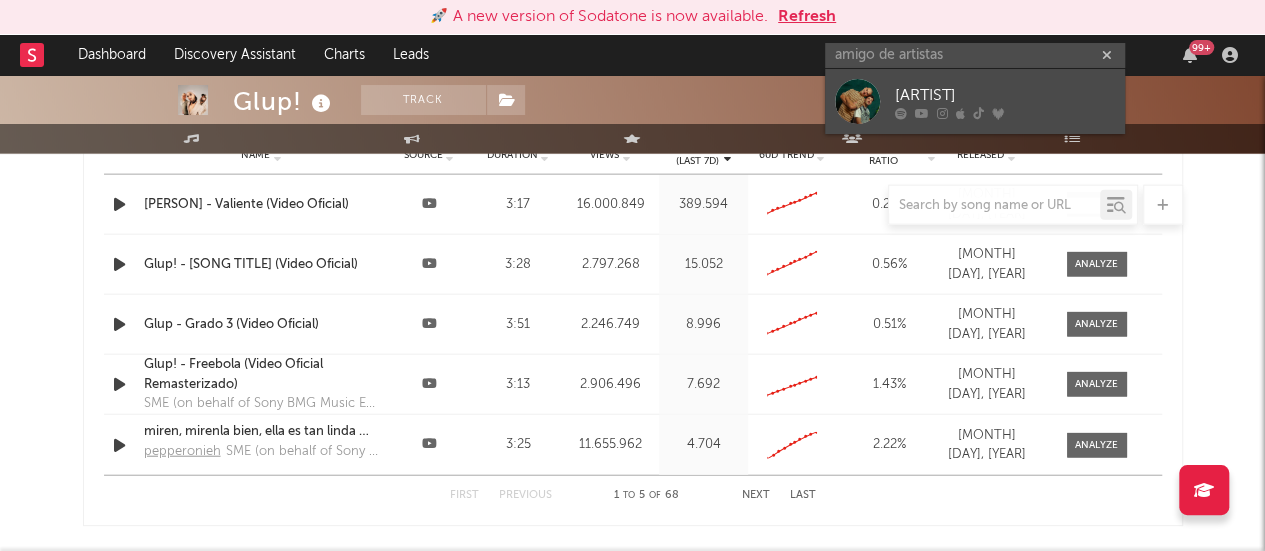 click on "[BRAND]" at bounding box center [1005, 95] 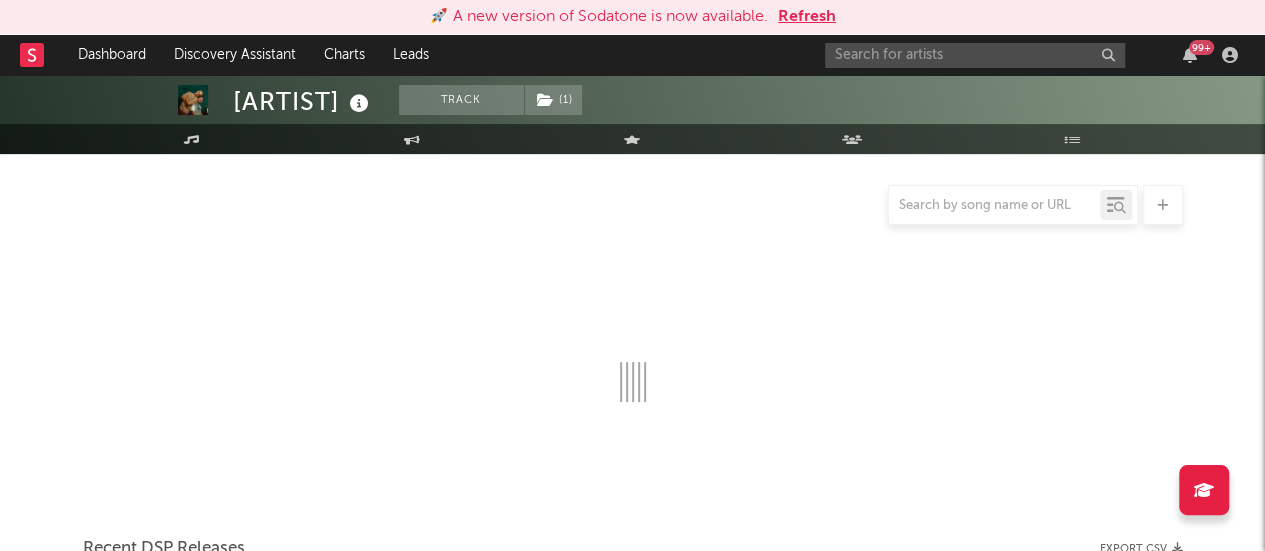 scroll, scrollTop: 2220, scrollLeft: 0, axis: vertical 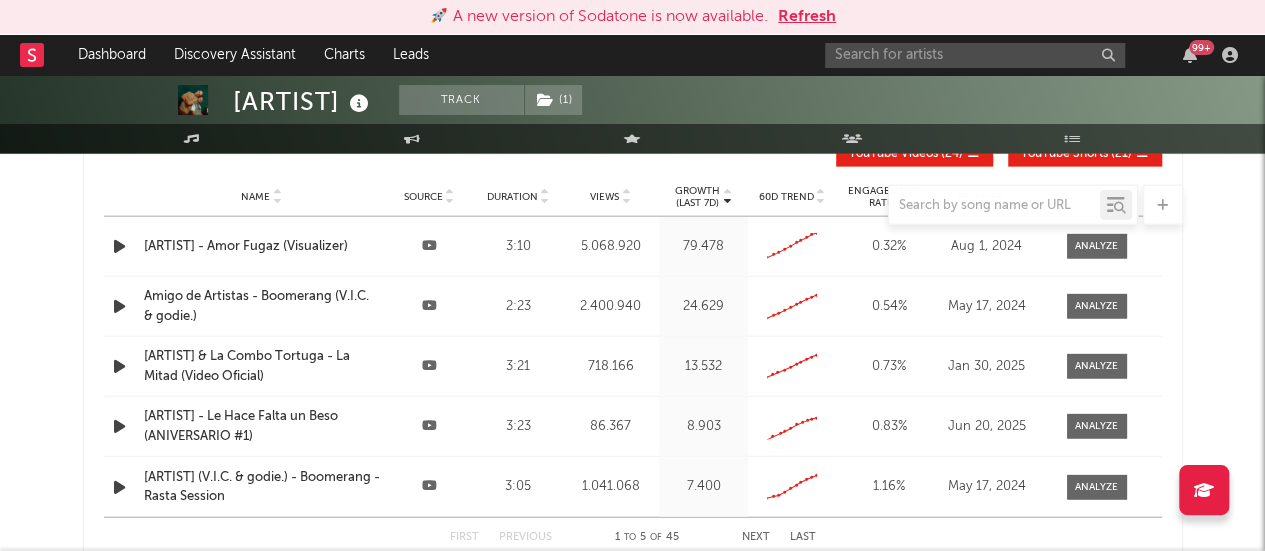 select on "6m" 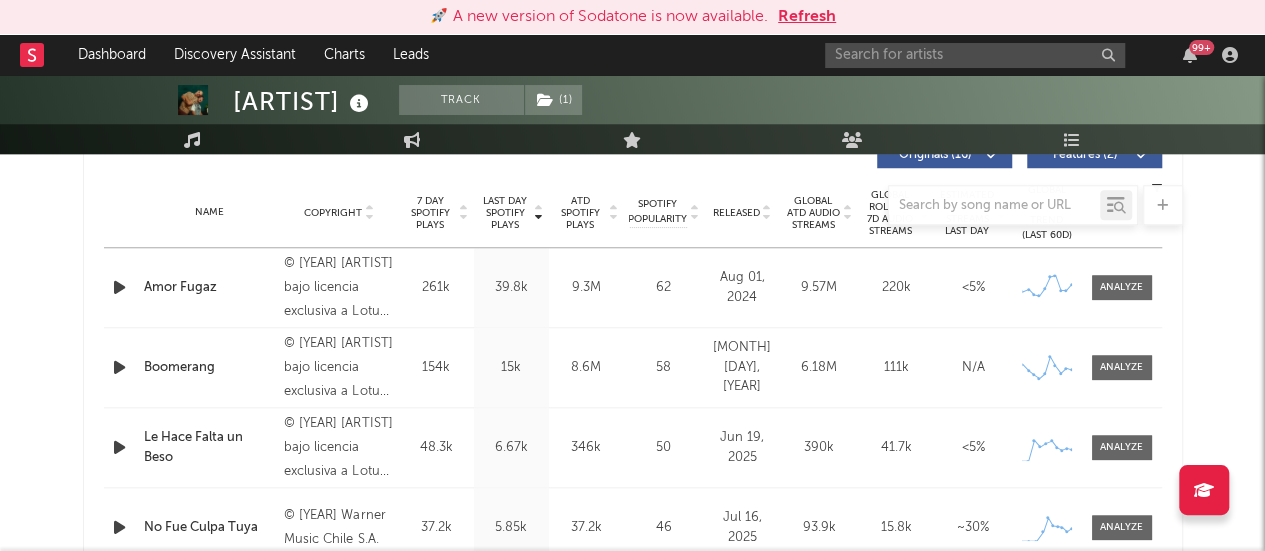 scroll, scrollTop: 86, scrollLeft: 0, axis: vertical 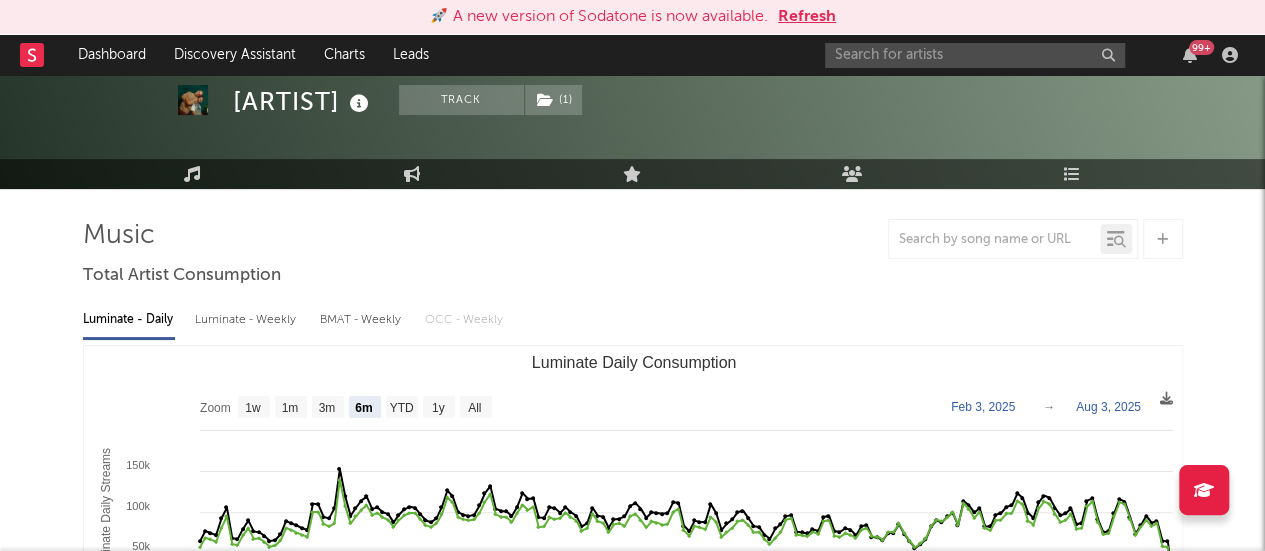 click on "Refresh" at bounding box center (807, 17) 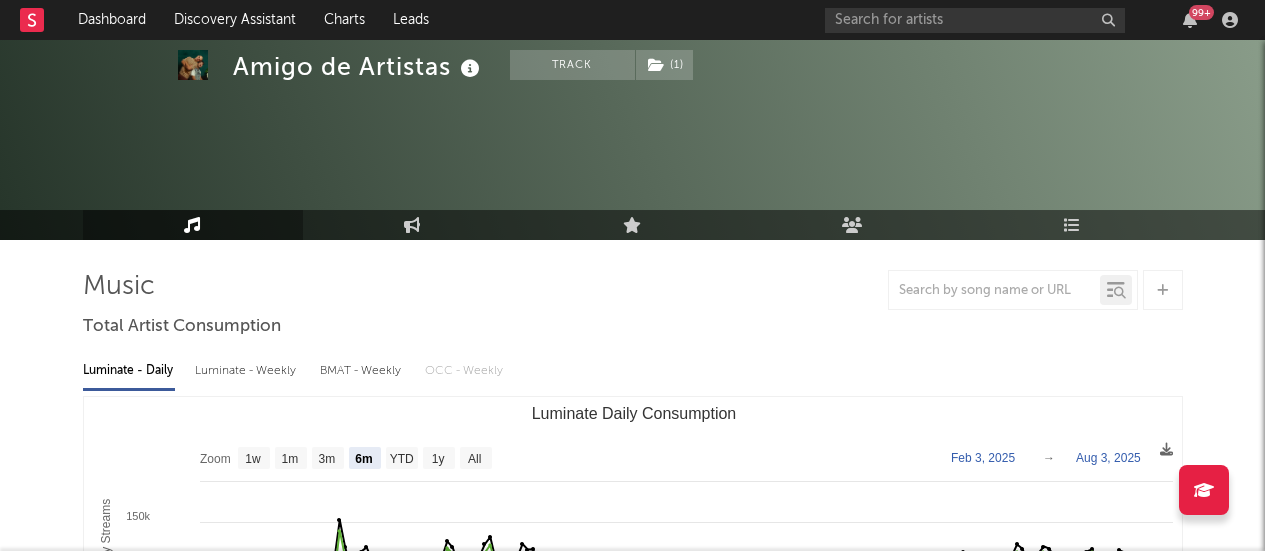 select on "6m" 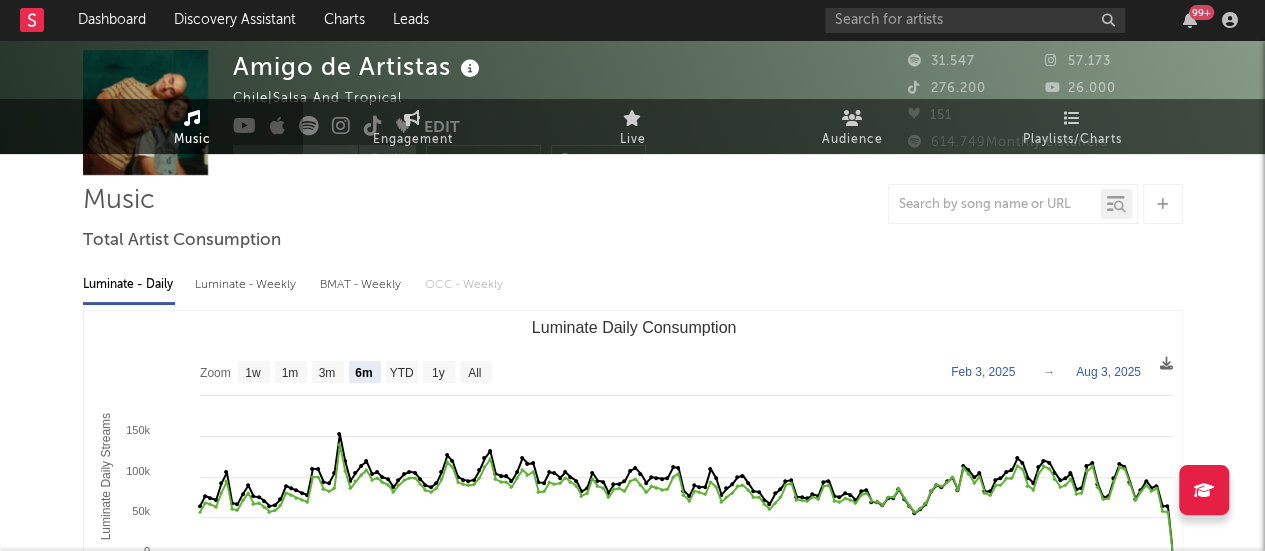 scroll, scrollTop: 0, scrollLeft: 0, axis: both 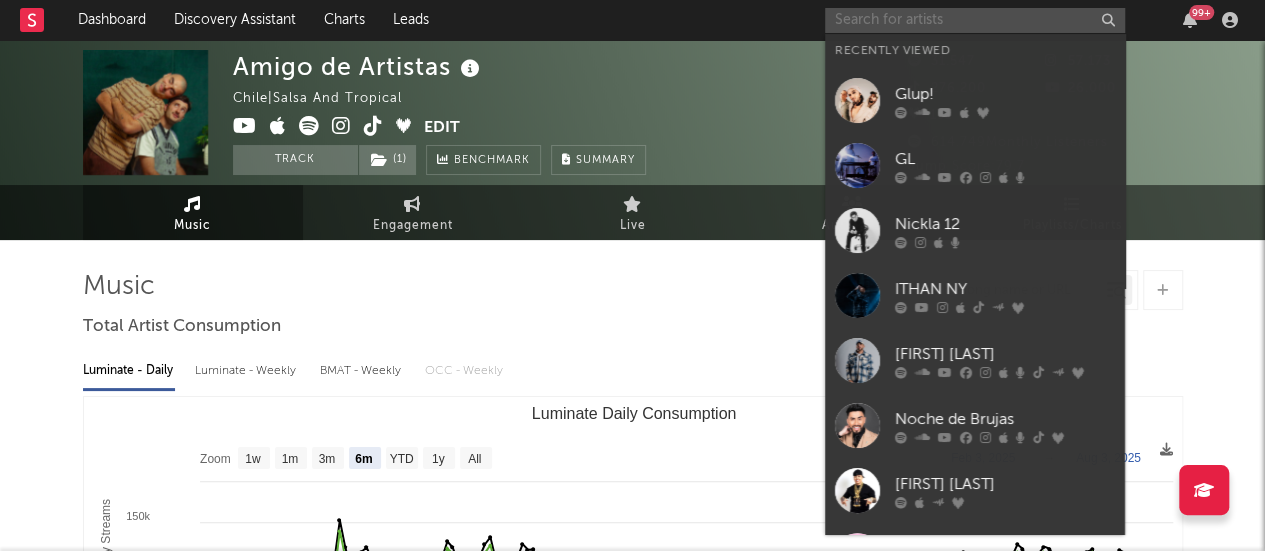 click at bounding box center [975, 20] 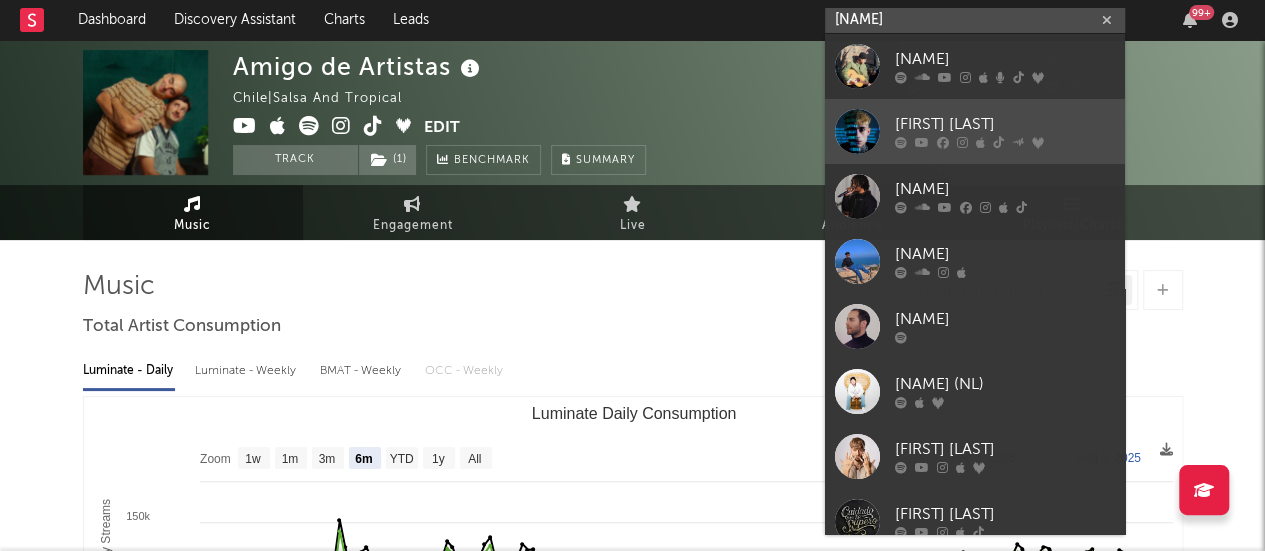 type on "benja" 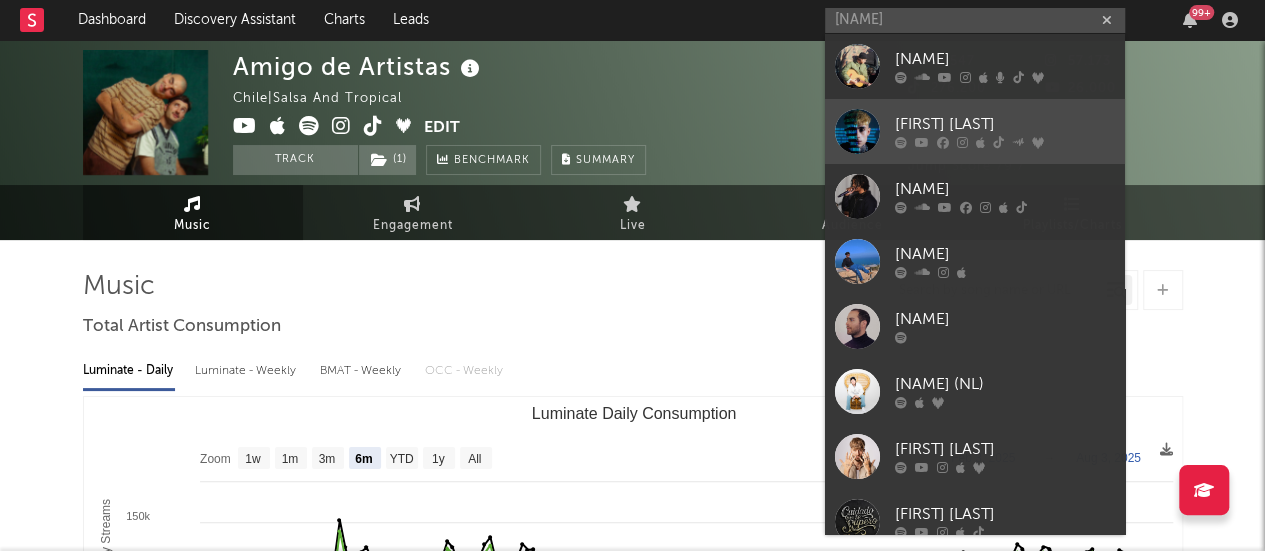 click on "[FIRST] [LAST]" at bounding box center (1005, 125) 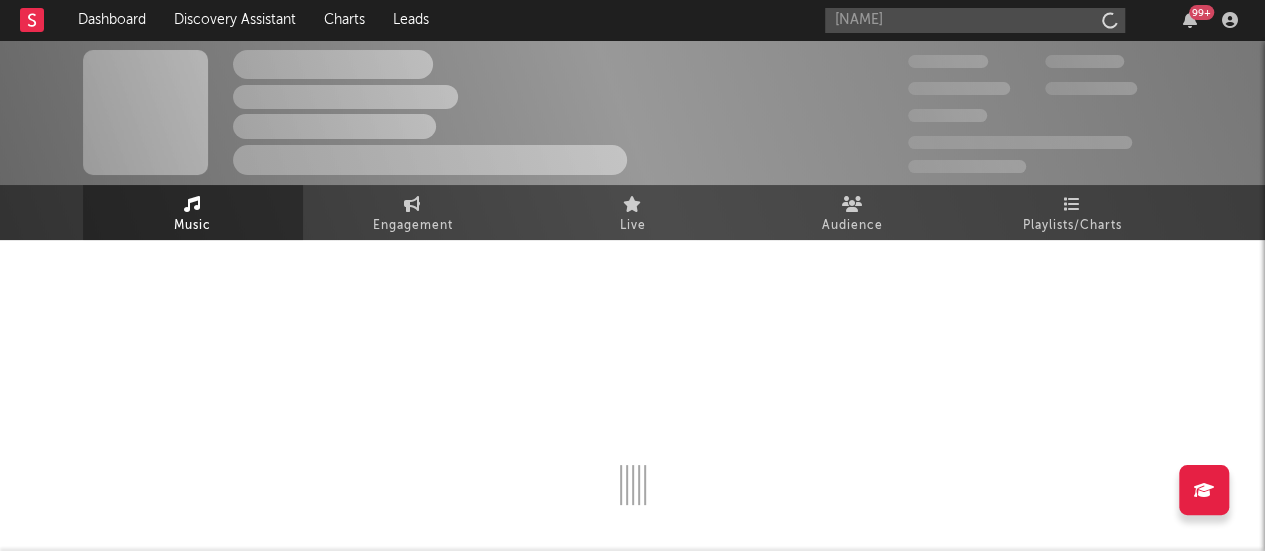 type 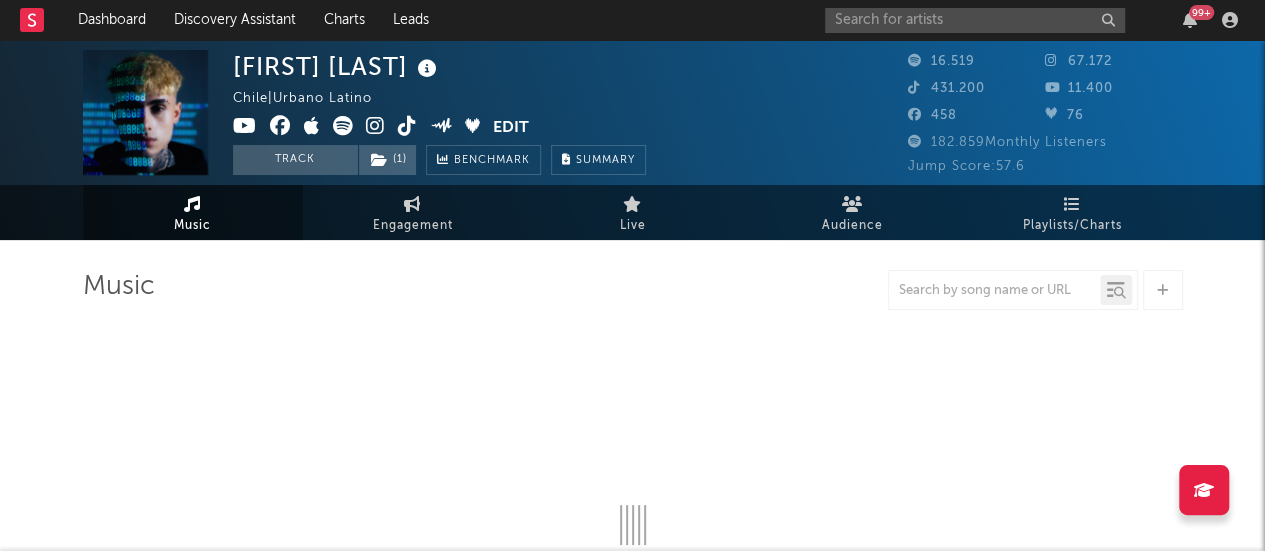 select on "6m" 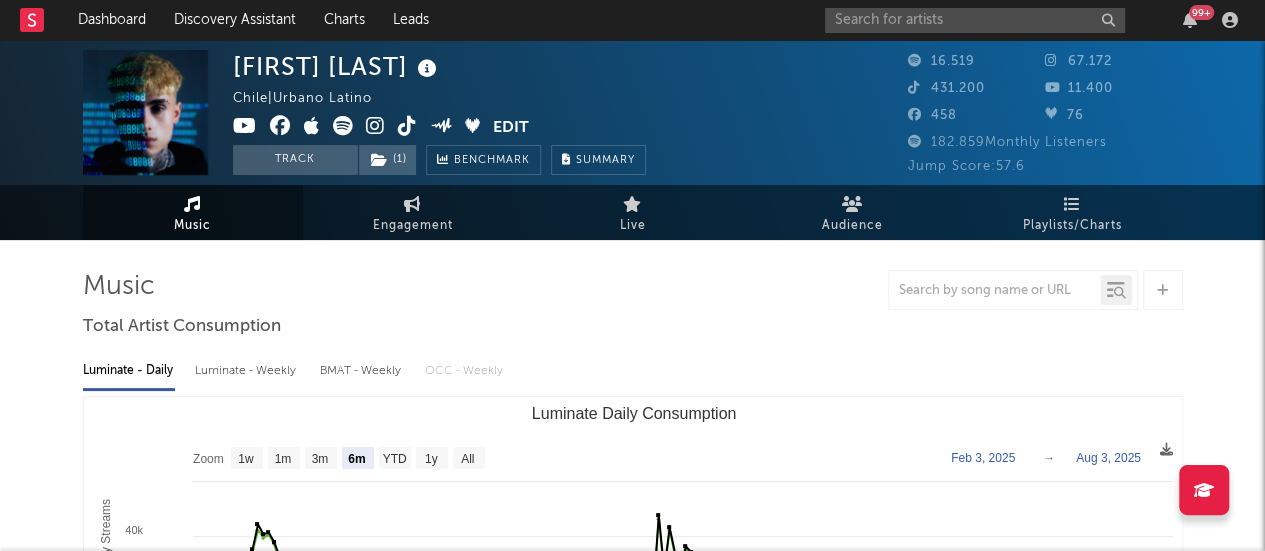 click on "[NUMBER] Monthly Listeners" at bounding box center [1007, 142] 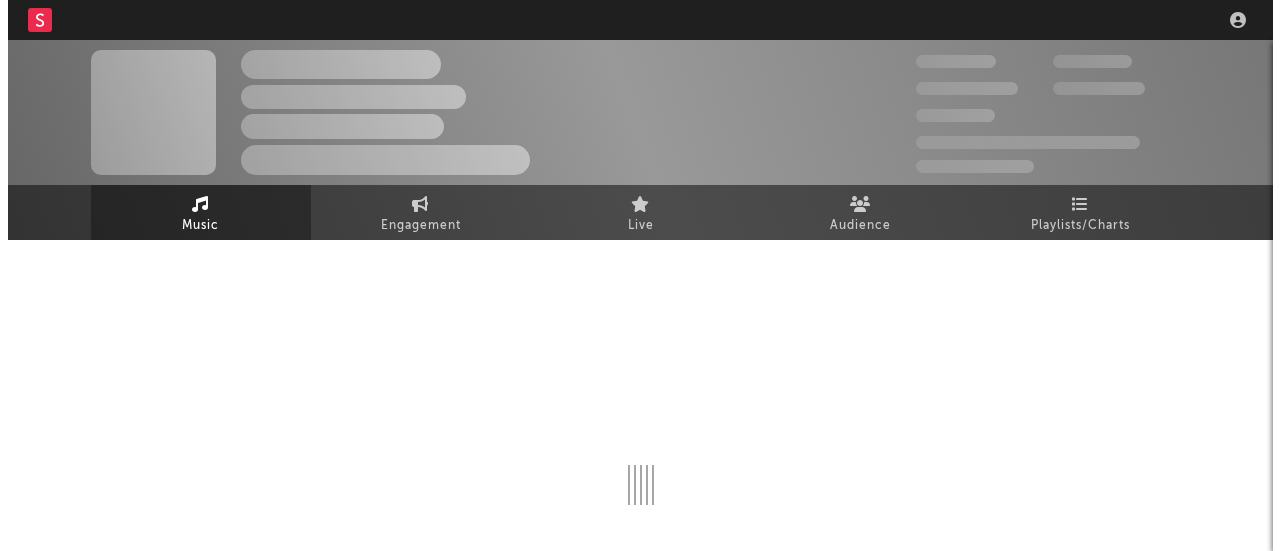 scroll, scrollTop: 0, scrollLeft: 0, axis: both 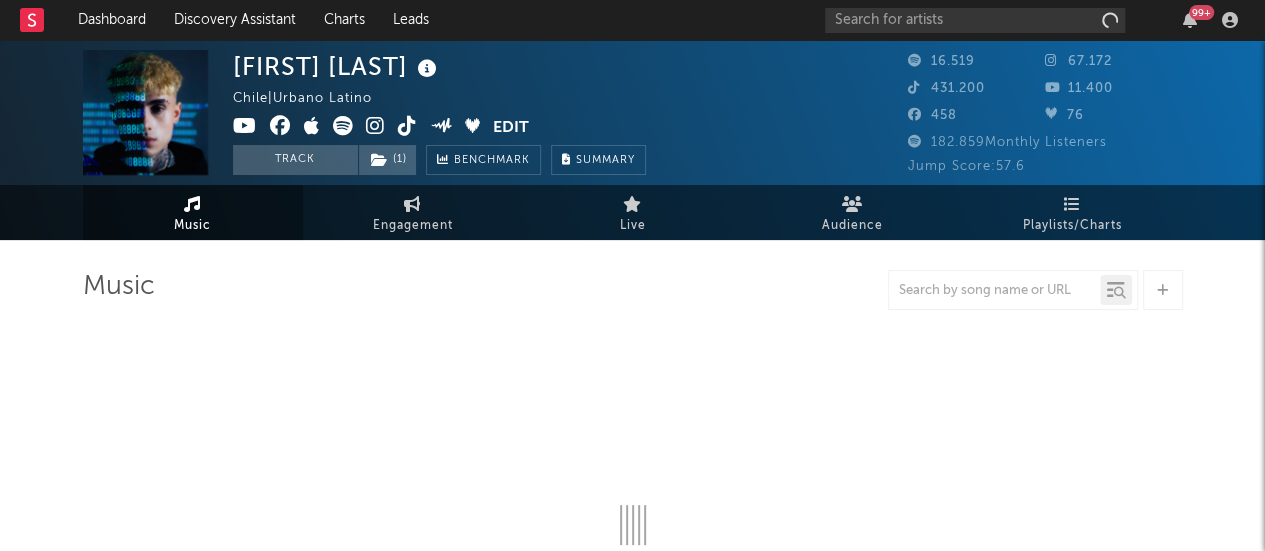 select on "6m" 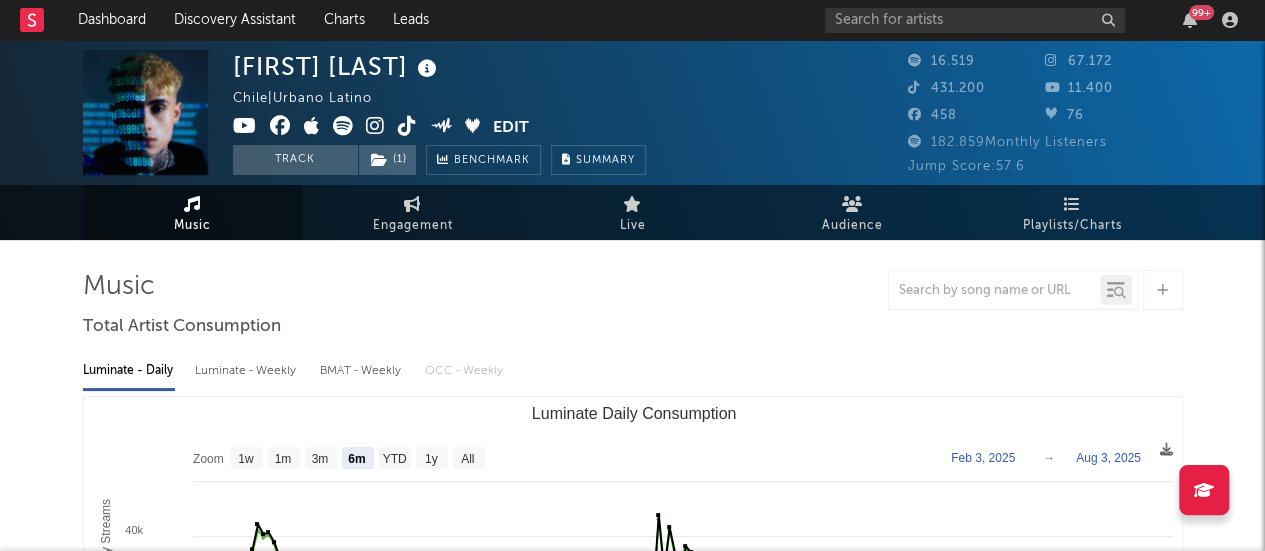 click on "[NUMBER] Monthly Listeners" at bounding box center [1007, 142] 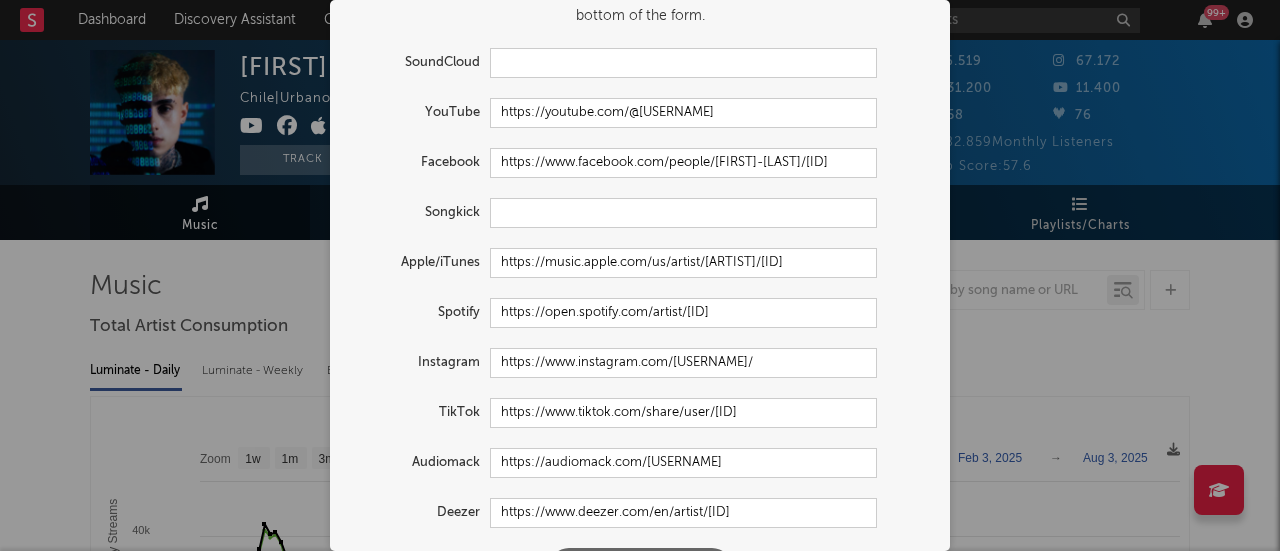 scroll, scrollTop: 105, scrollLeft: 0, axis: vertical 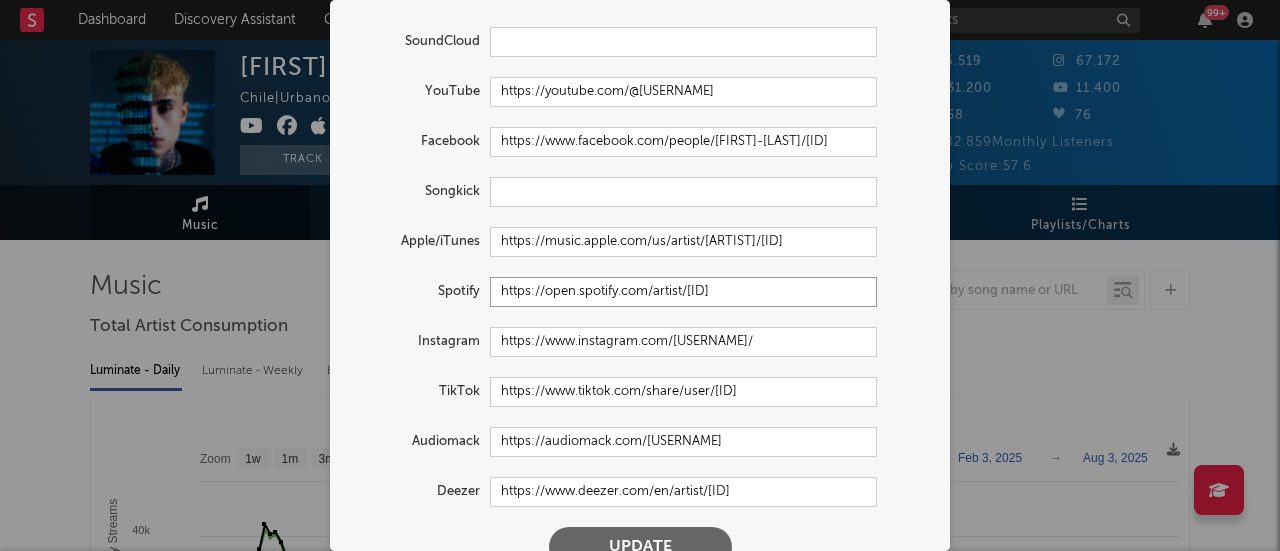 drag, startPoint x: 857, startPoint y: 289, endPoint x: 448, endPoint y: 293, distance: 409.01956 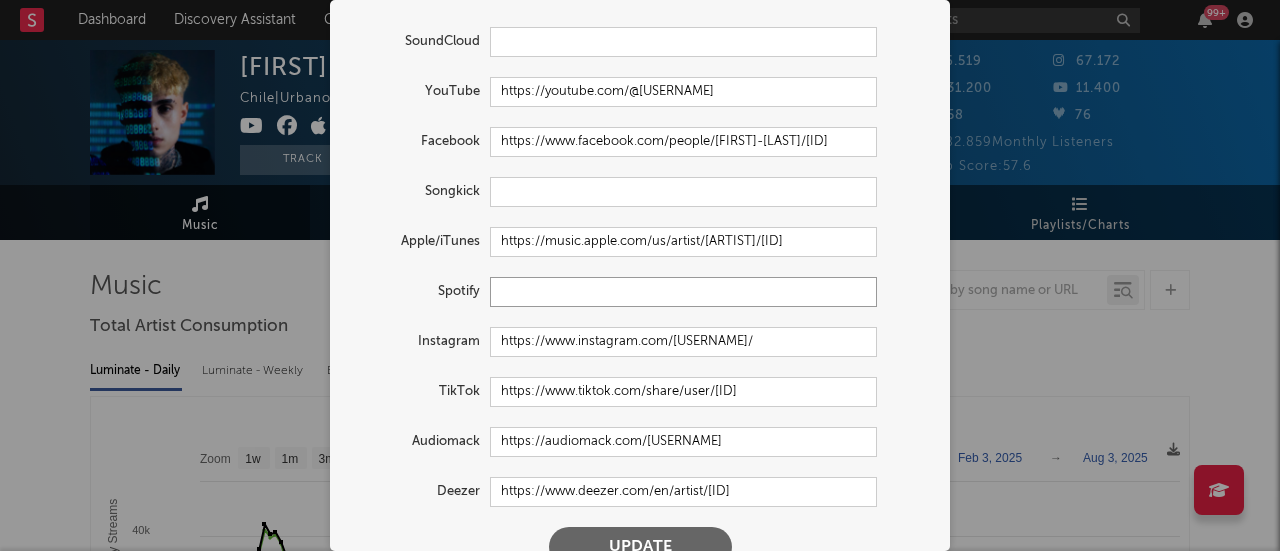 paste on "https://open.spotify.com/intl-es/artist/2N4rDzKt2aZK1ksES0YKBP?si=slnNdzrNTLChvSWKPWqEag" 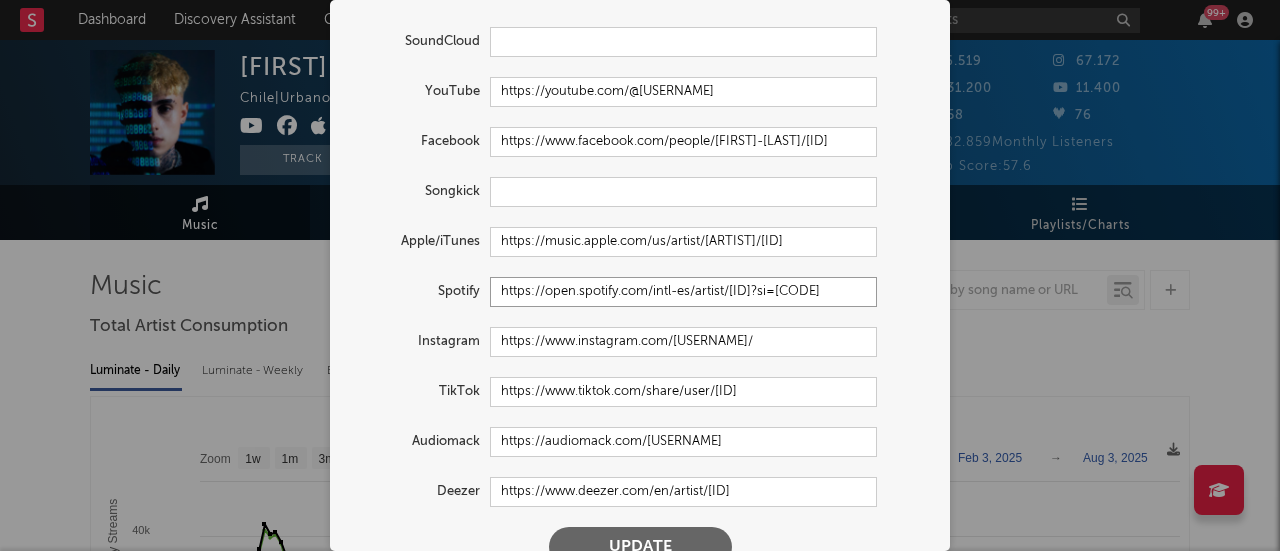 scroll, scrollTop: 0, scrollLeft: 216, axis: horizontal 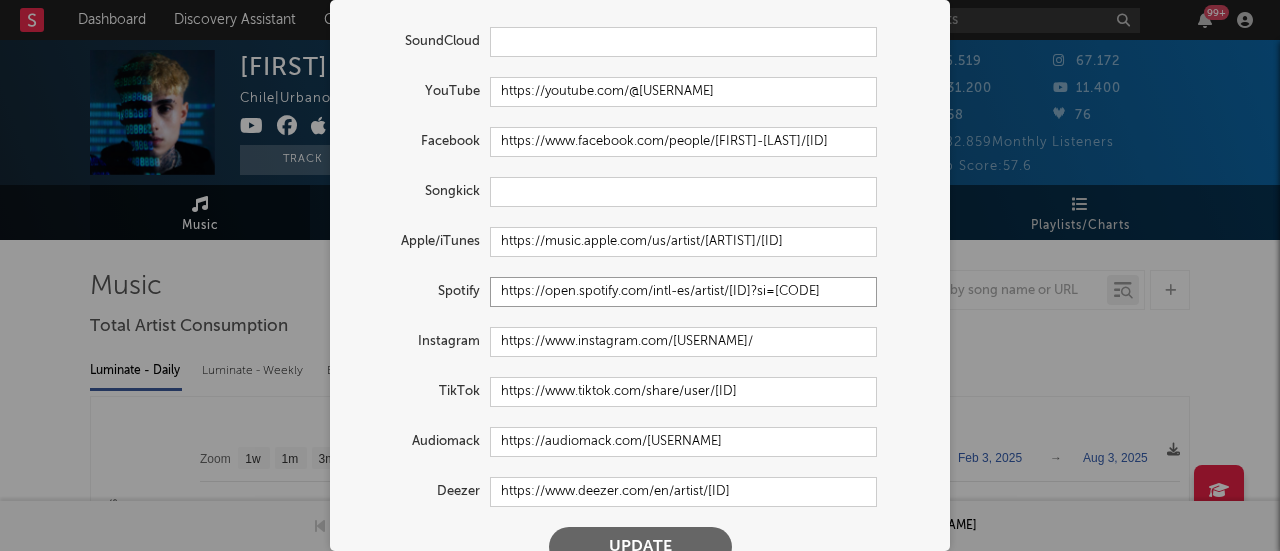 type on "https://open.spotify.com/intl-es/artist/2N4rDzKt2aZK1ksES0YKBP?si=slnNdzrNTLChvSWKPWqEag" 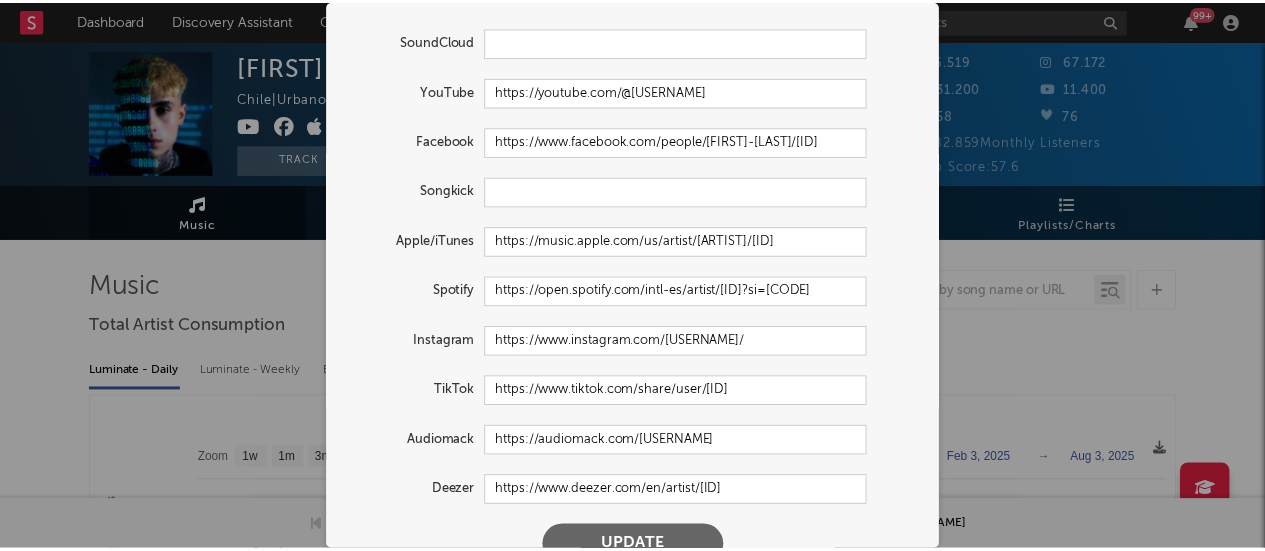 scroll, scrollTop: 0, scrollLeft: 0, axis: both 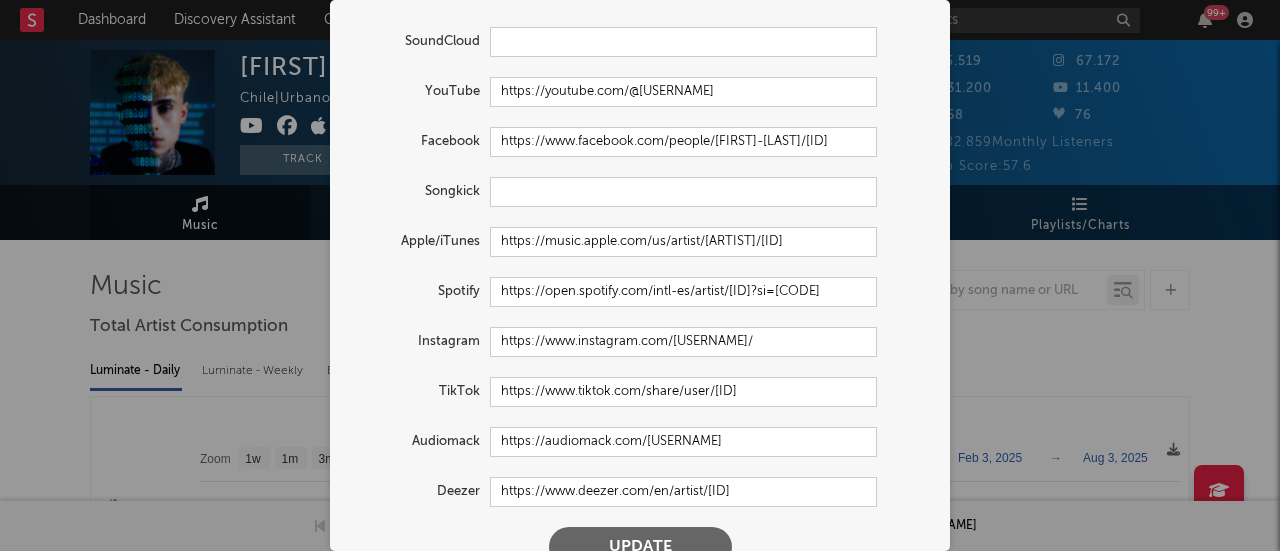click on "Update" at bounding box center (640, 547) 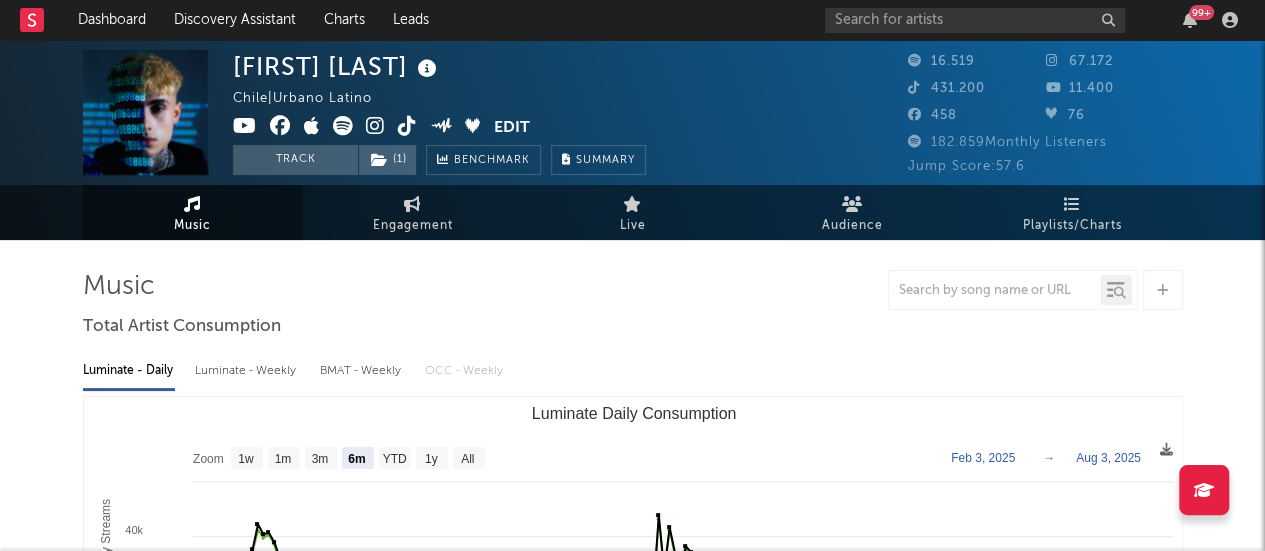click on "× Update Accounts Add, remove, or edit links to accounts, then click 'Update' at the bottom of the form. SoundCloud YouTube https://youtube.com/@benjavalenciamusic Facebook https://www.facebook.com/people/Benja-Valencia/100065044958810/ Songkick Apple/iTunes https://music.apple.com/us/artist/benja-valencia/1626383701 Spotify https://open.spotify.com/intl-es/artist/2N4rDzKt2aZK1ksES0YKBP?si=slnNdzrNTLChvSWKPWqEag Instagram https://www.instagram.com/benjavalenciaa/ TikTok https://www.tiktok.com/share/user/6753624061531063302 Audiomack https://audiomack.com/benjavalencia Deezer https://www.deezer.com/en/artist/171826107 The following links already exist on verified artist profiles, and can't be moved. https://open.spotify.com/artist/2N4rDzKt2aZK1ksES0YKBP: https://app.sodatone.com/artists/1969508. Update" at bounding box center [632, 275] 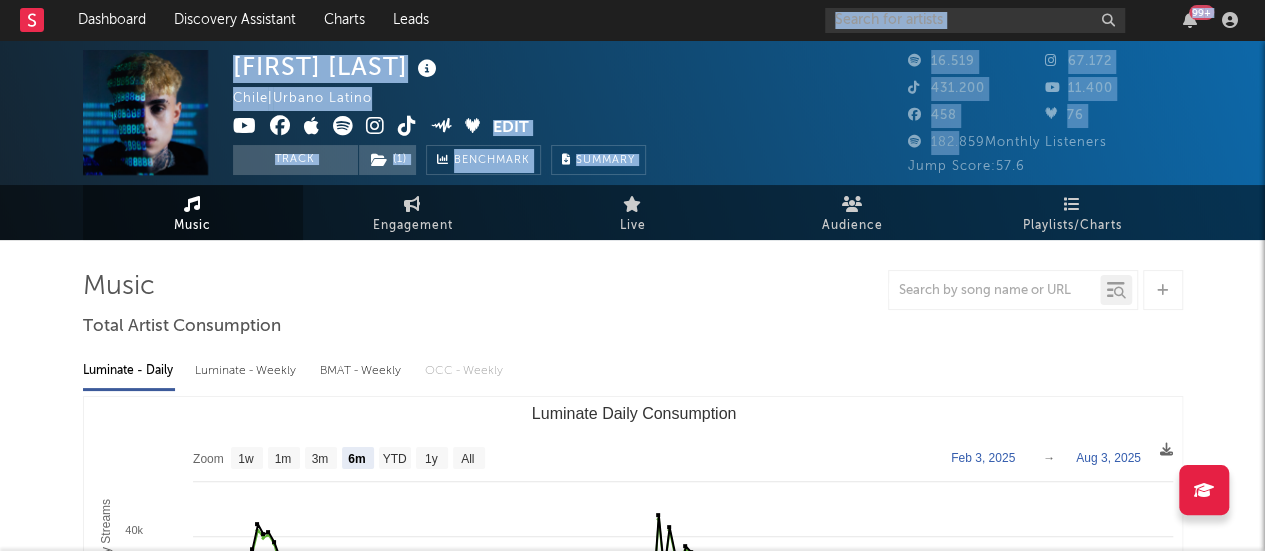 drag, startPoint x: 959, startPoint y: 143, endPoint x: 658, endPoint y: 15, distance: 327.0856 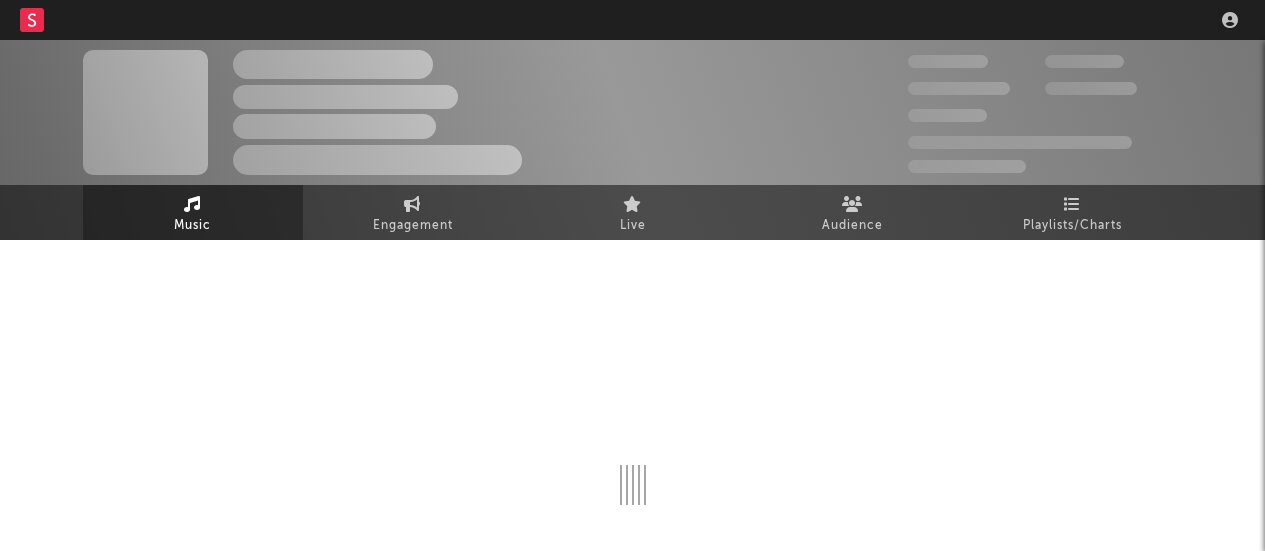 scroll, scrollTop: 0, scrollLeft: 0, axis: both 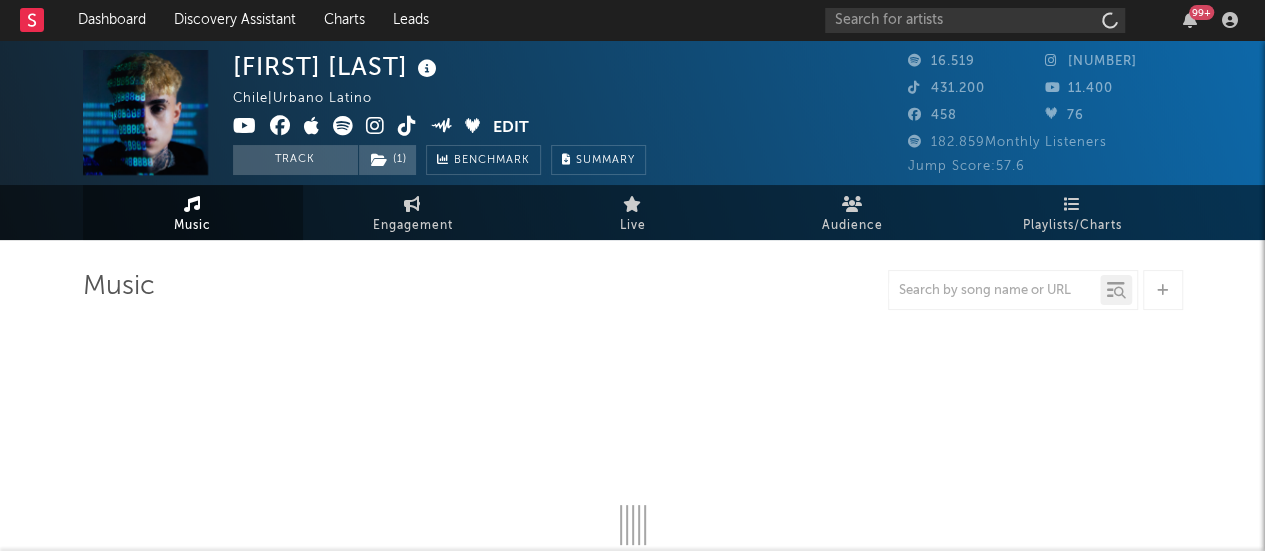 select on "6m" 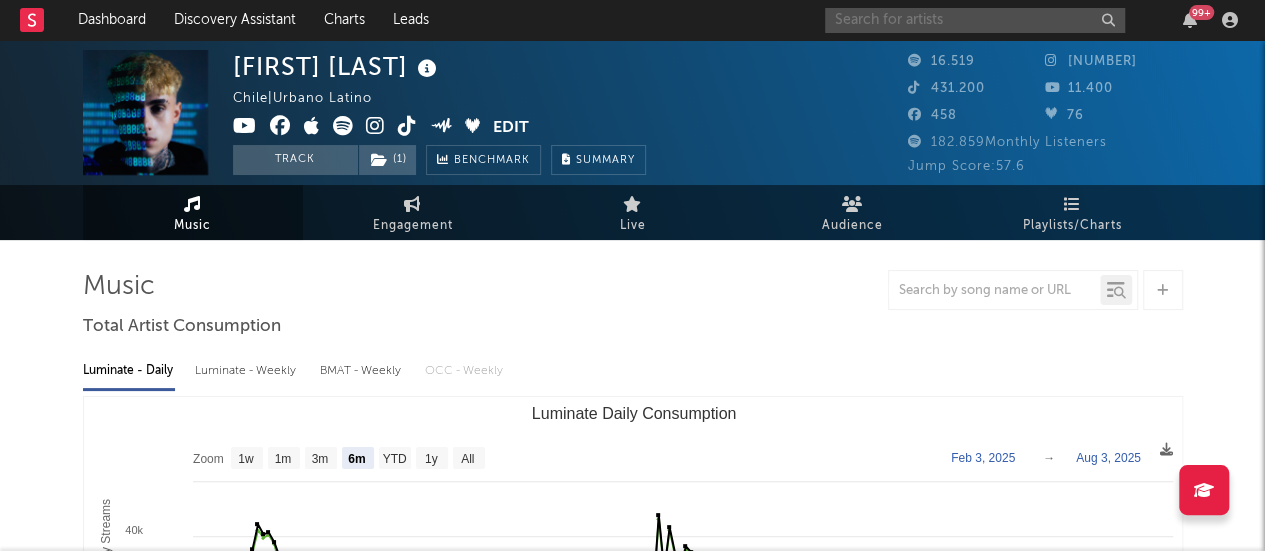 click at bounding box center (975, 20) 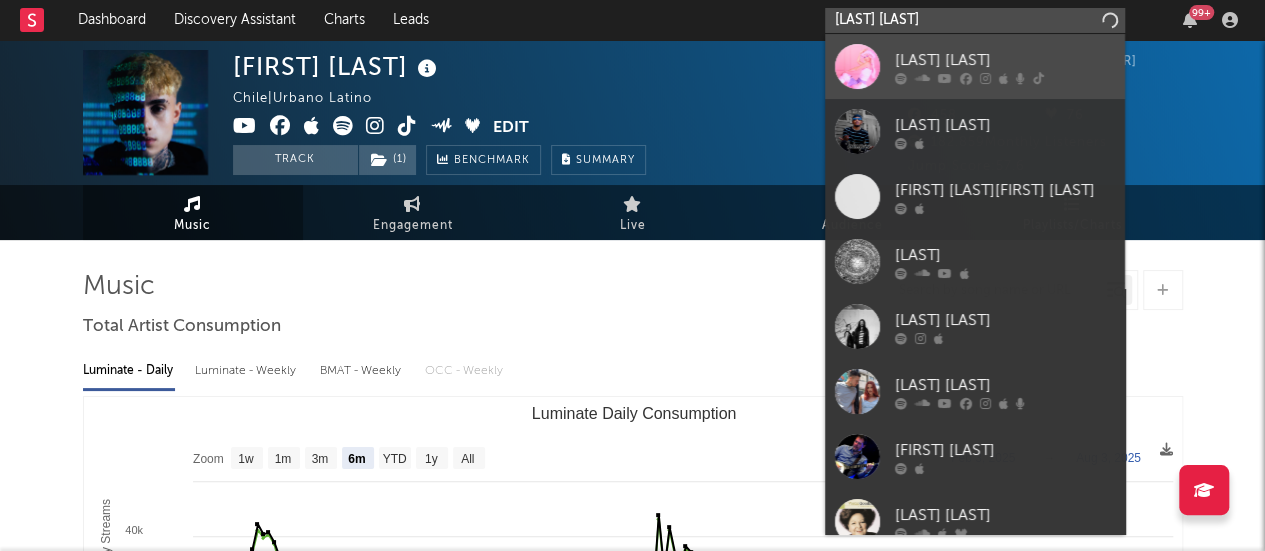 type on "[LAST] [LAST]" 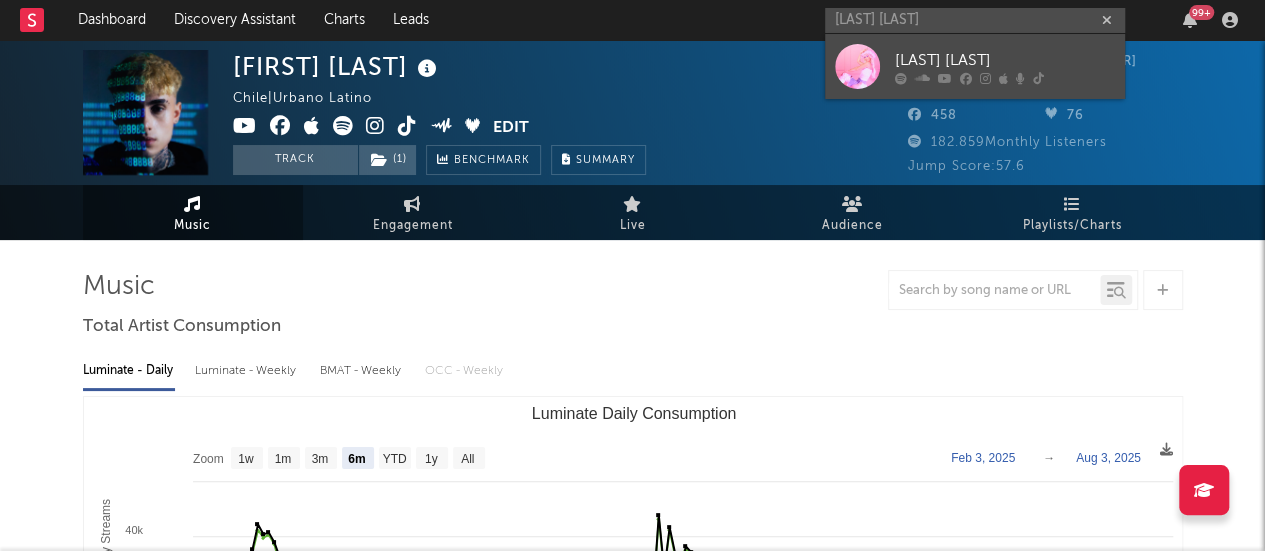 click on "[LAST] [LAST]" at bounding box center (1005, 60) 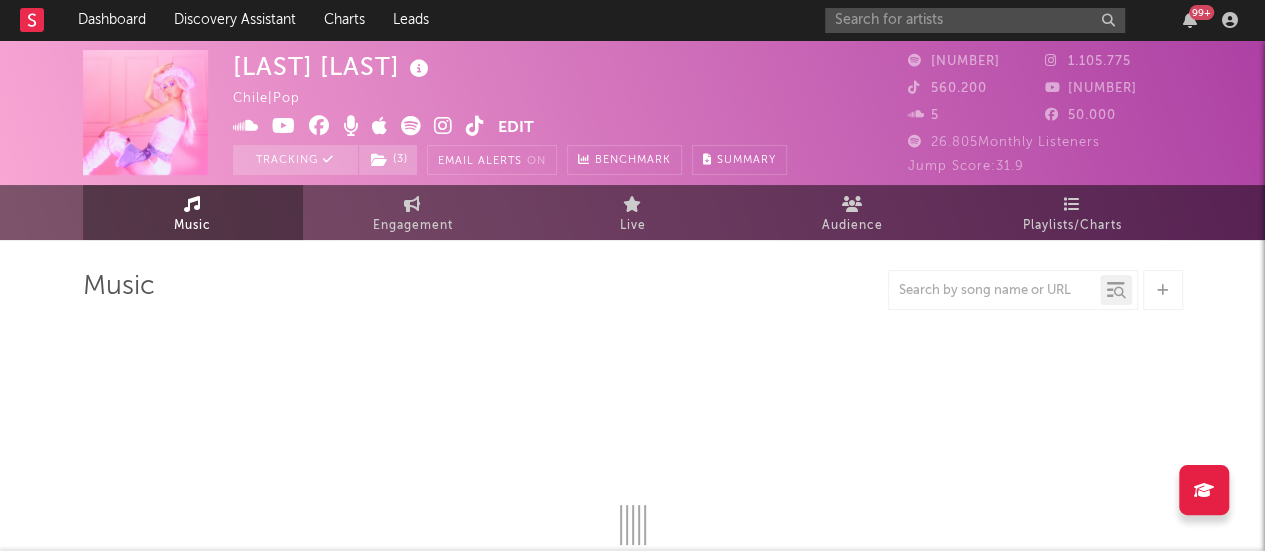 select on "6m" 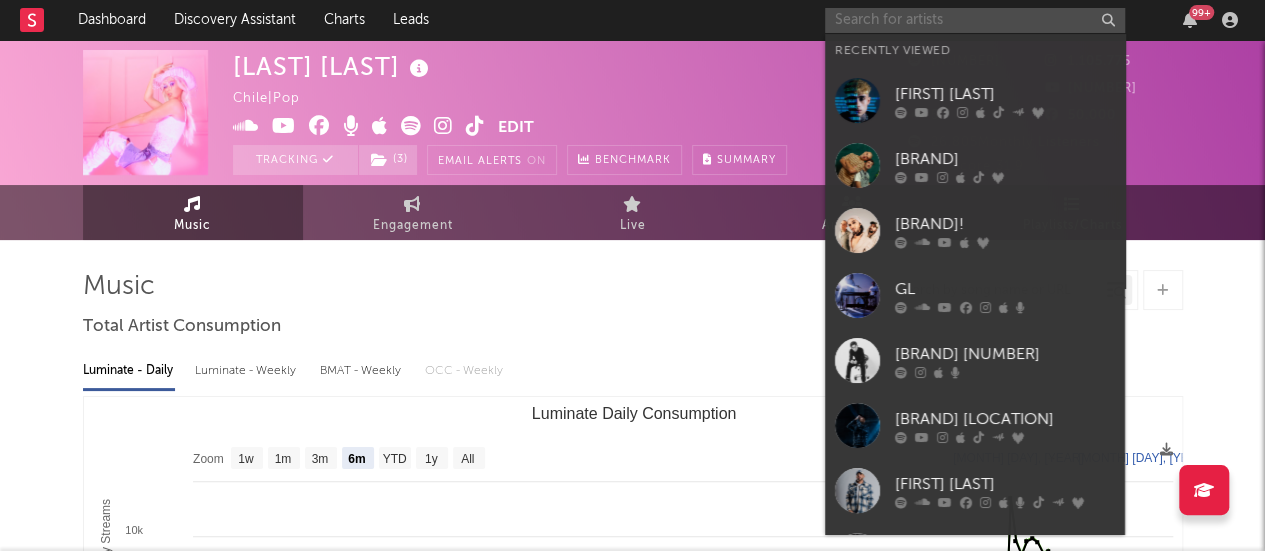 click at bounding box center [975, 20] 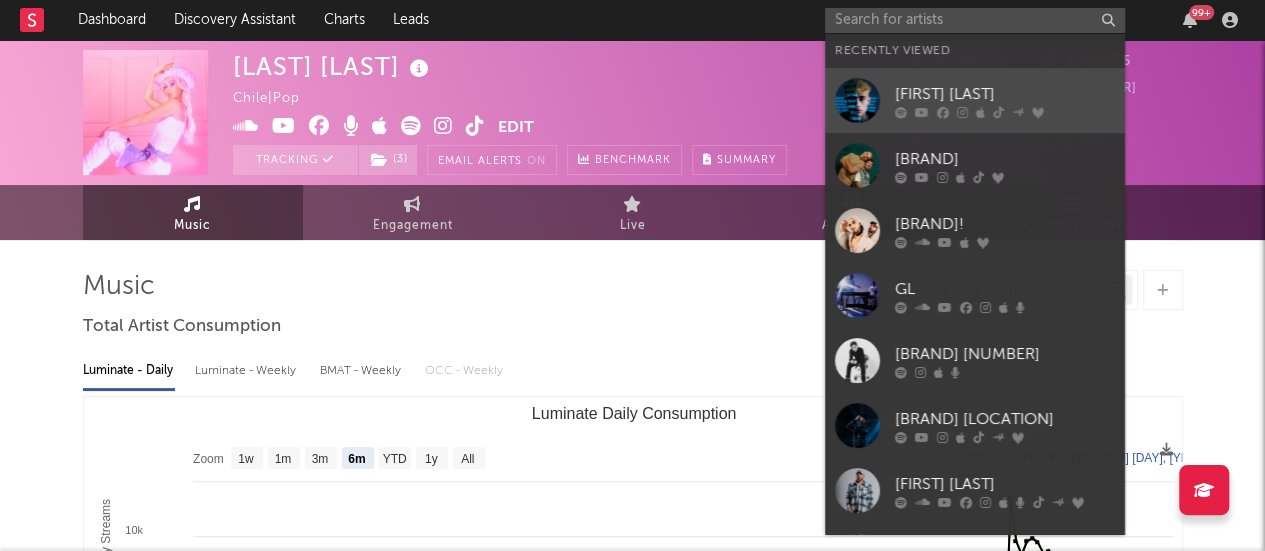 click on "[FIRST] [LAST]" at bounding box center [1005, 94] 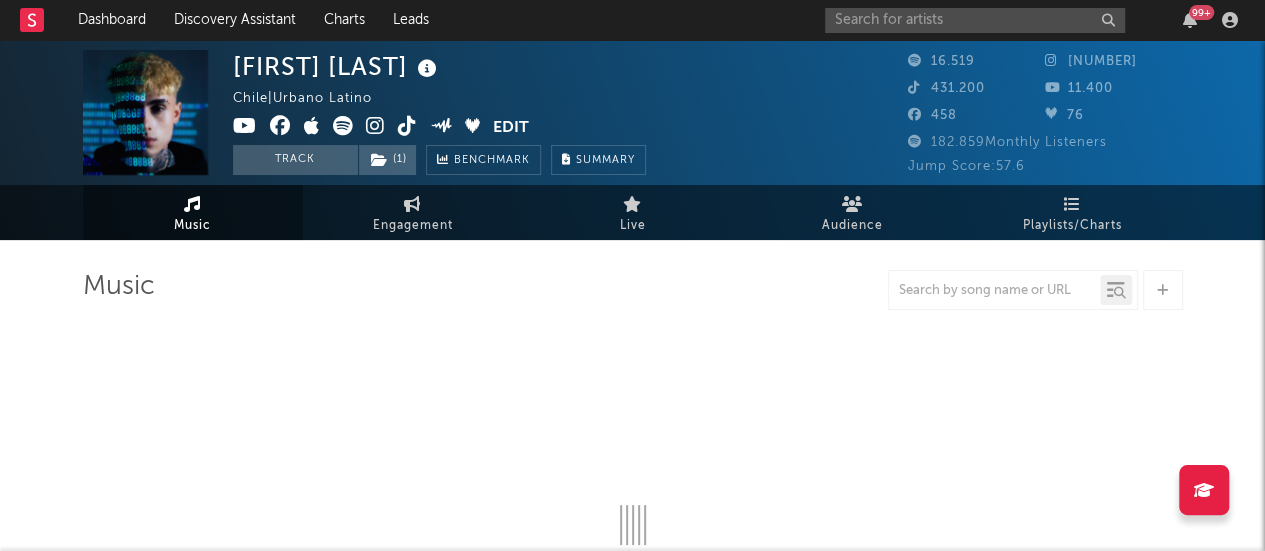 select on "6m" 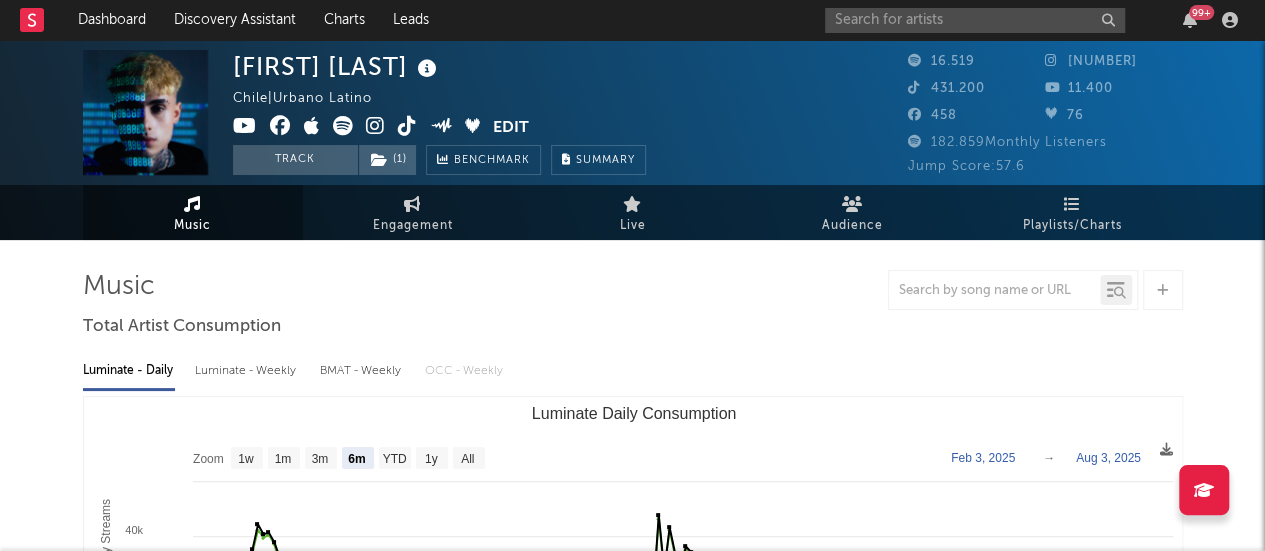 click at bounding box center [918, 87] 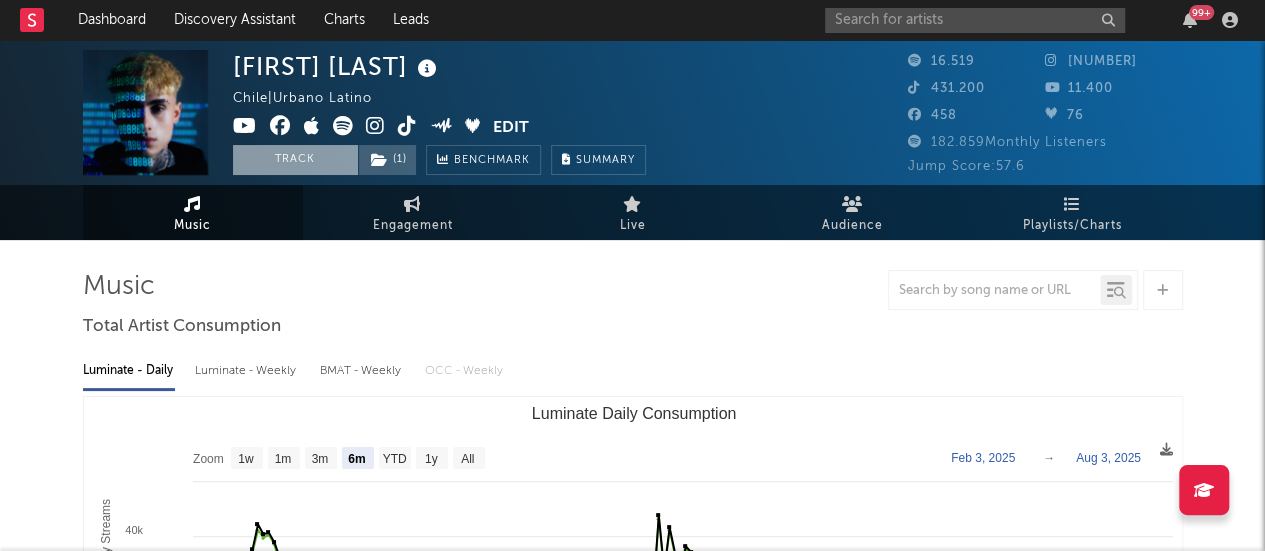 click on "Track" at bounding box center [295, 160] 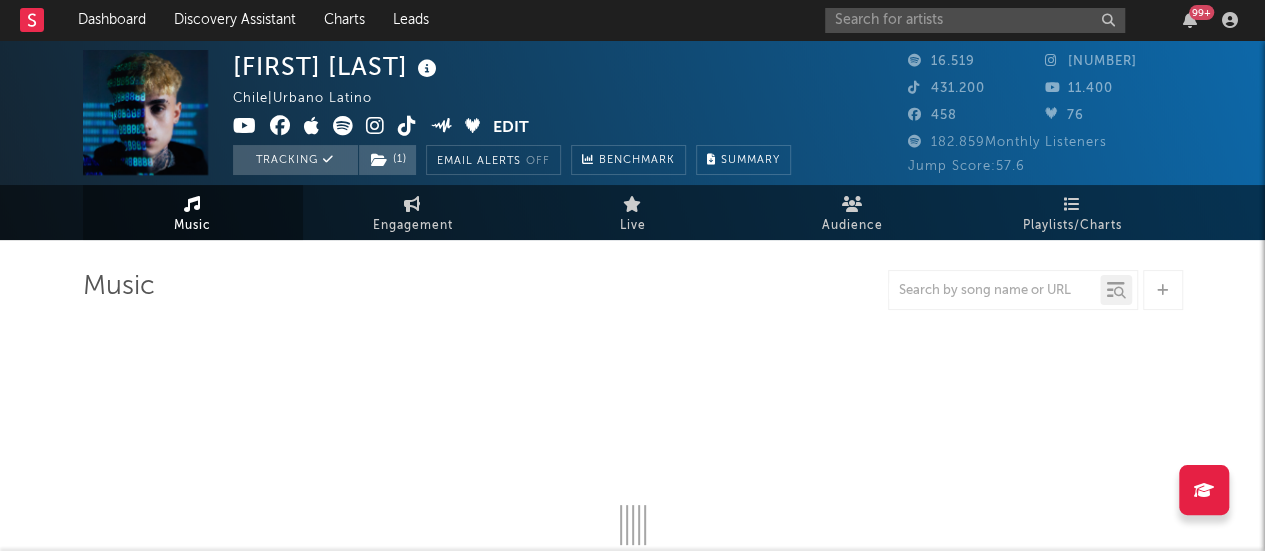 select on "6m" 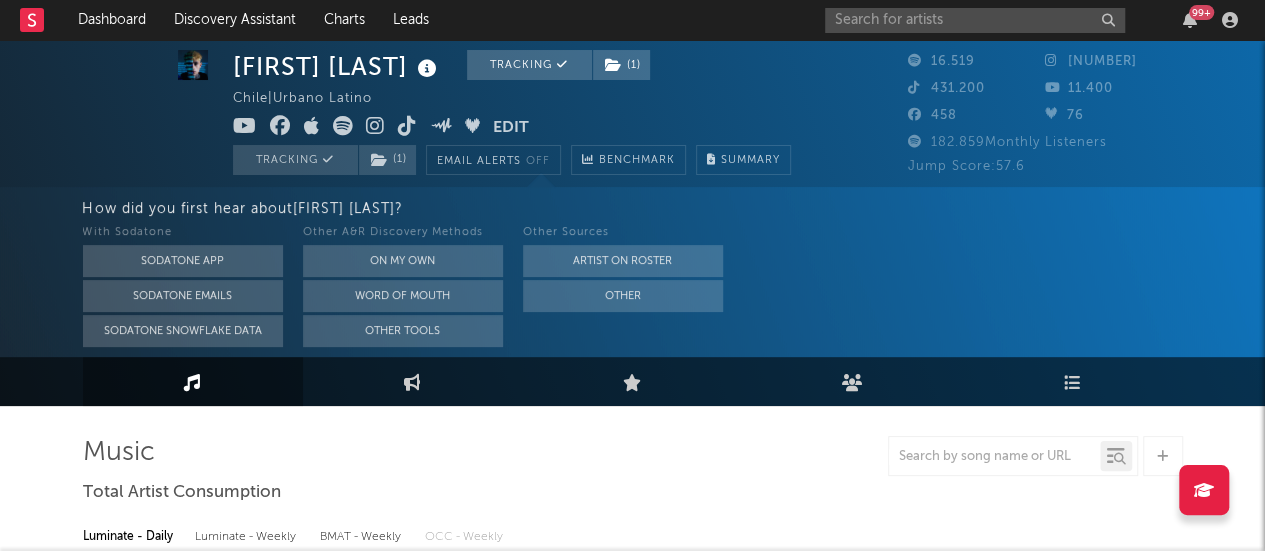 scroll, scrollTop: 0, scrollLeft: 0, axis: both 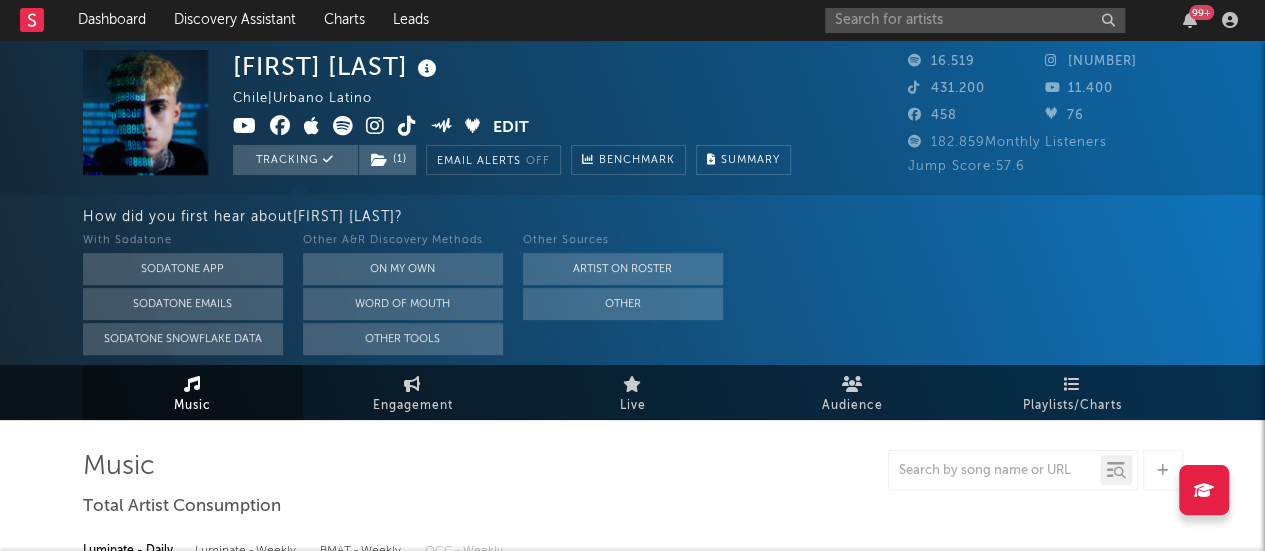 click on "[NUMBER] Monthly Listeners" at bounding box center (1007, 142) 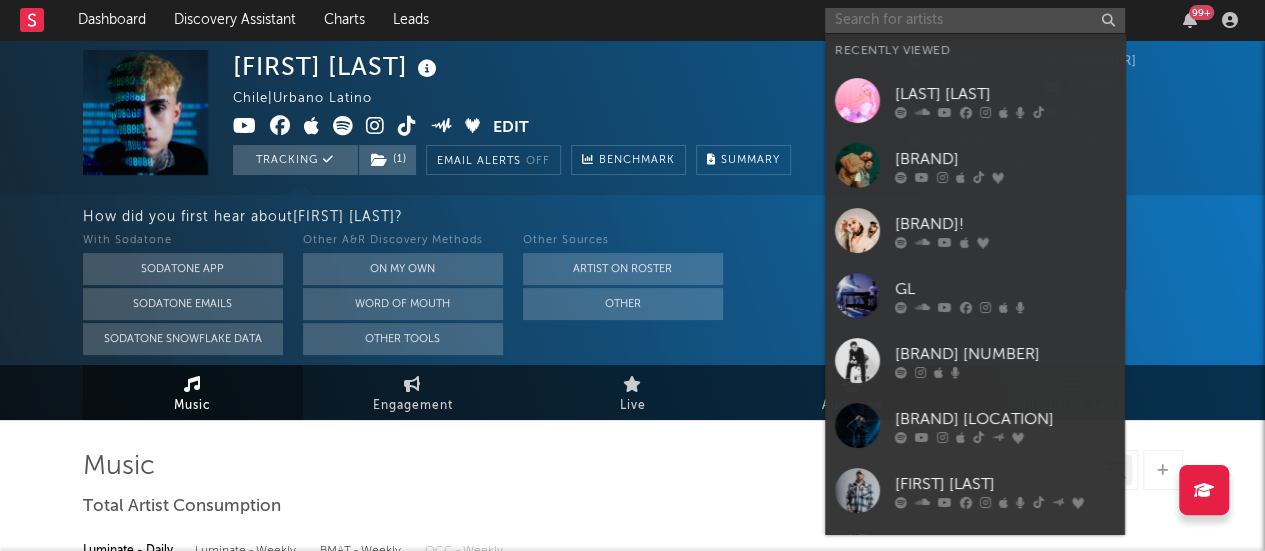 click at bounding box center (975, 20) 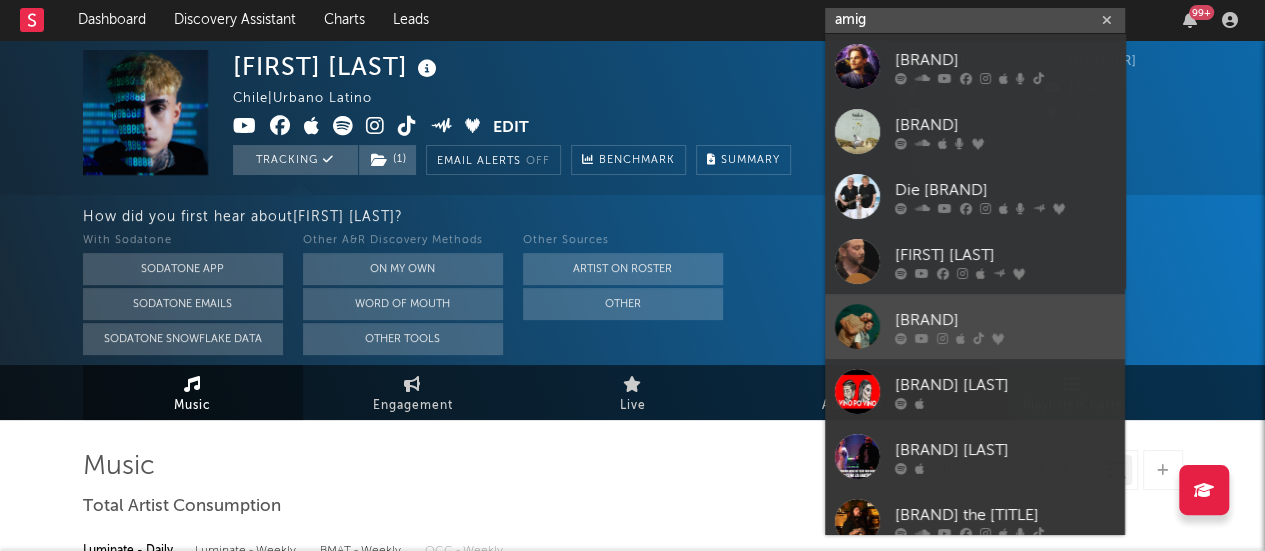 type on "amig" 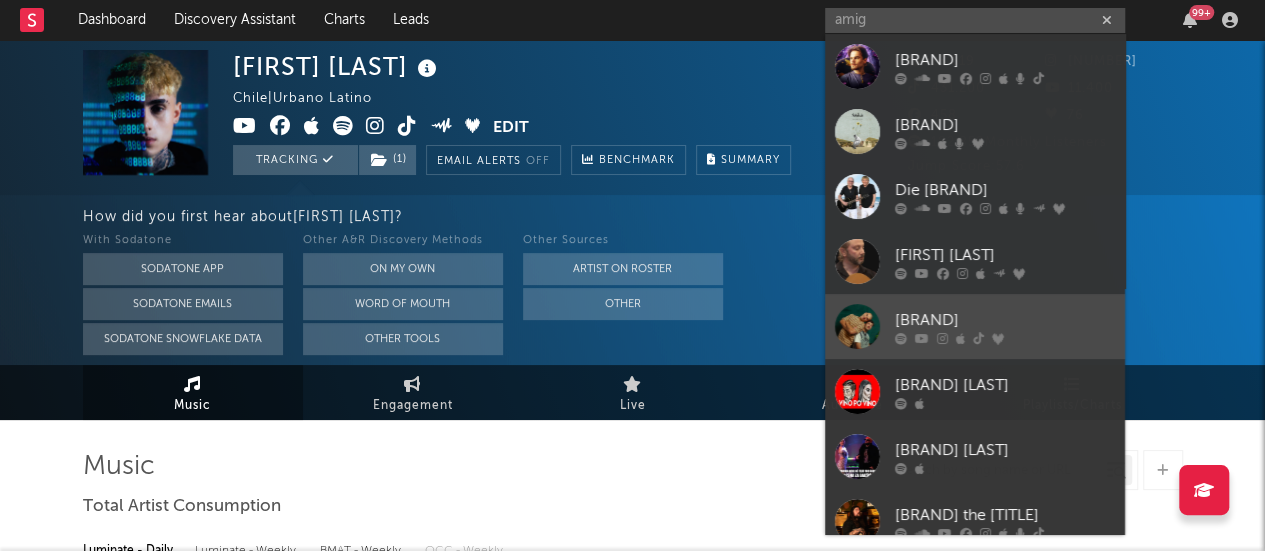 click on "[BRAND]" at bounding box center [1005, 320] 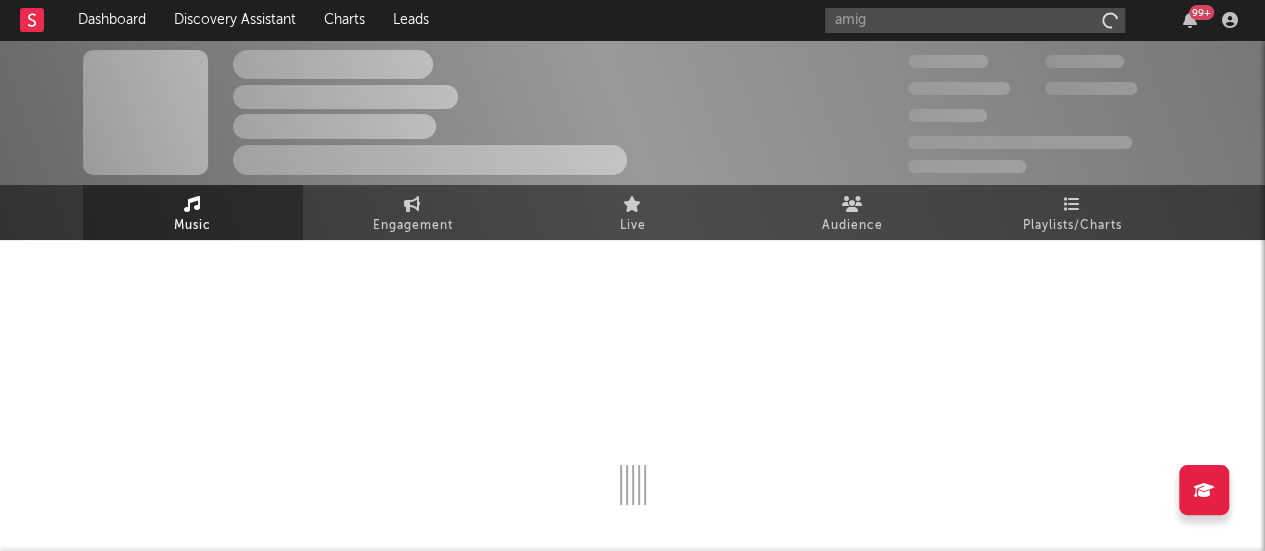 type 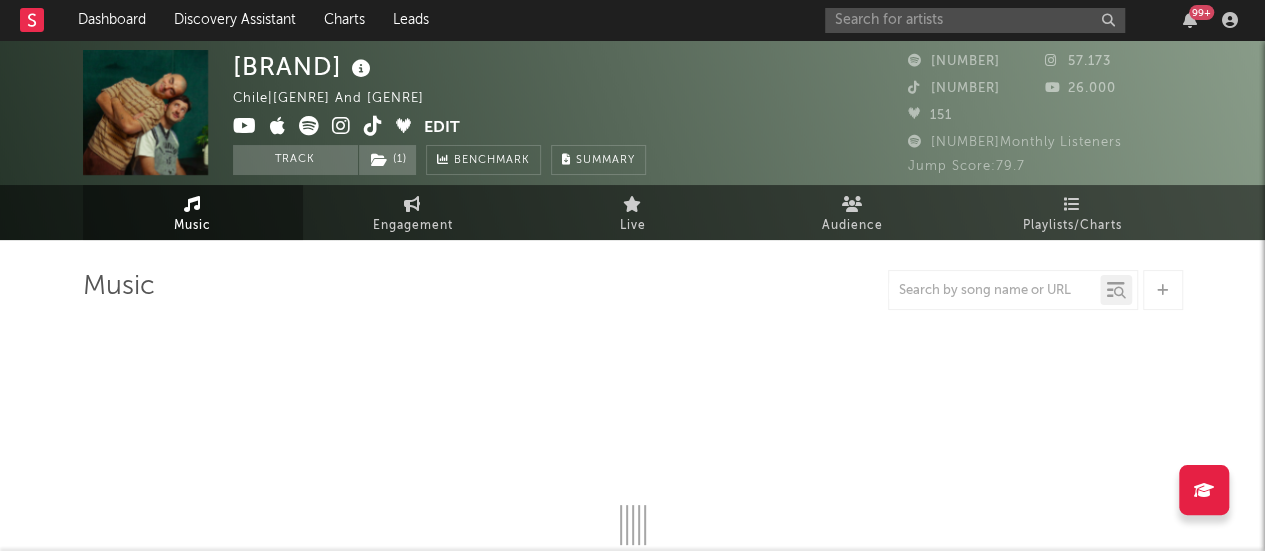 select on "6m" 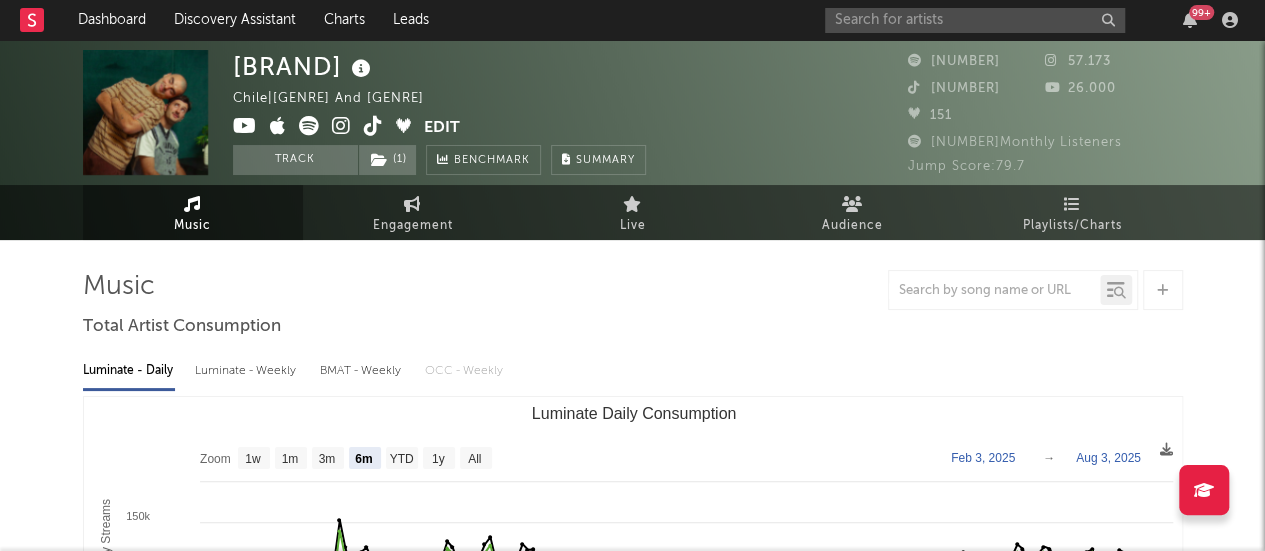 click at bounding box center (309, 126) 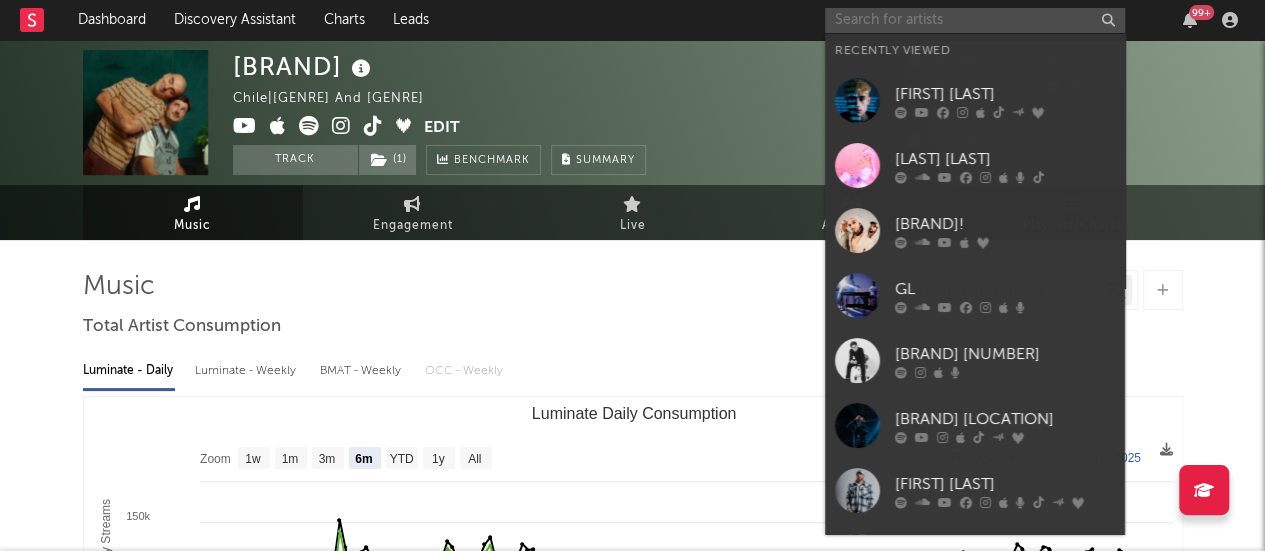 click at bounding box center (975, 20) 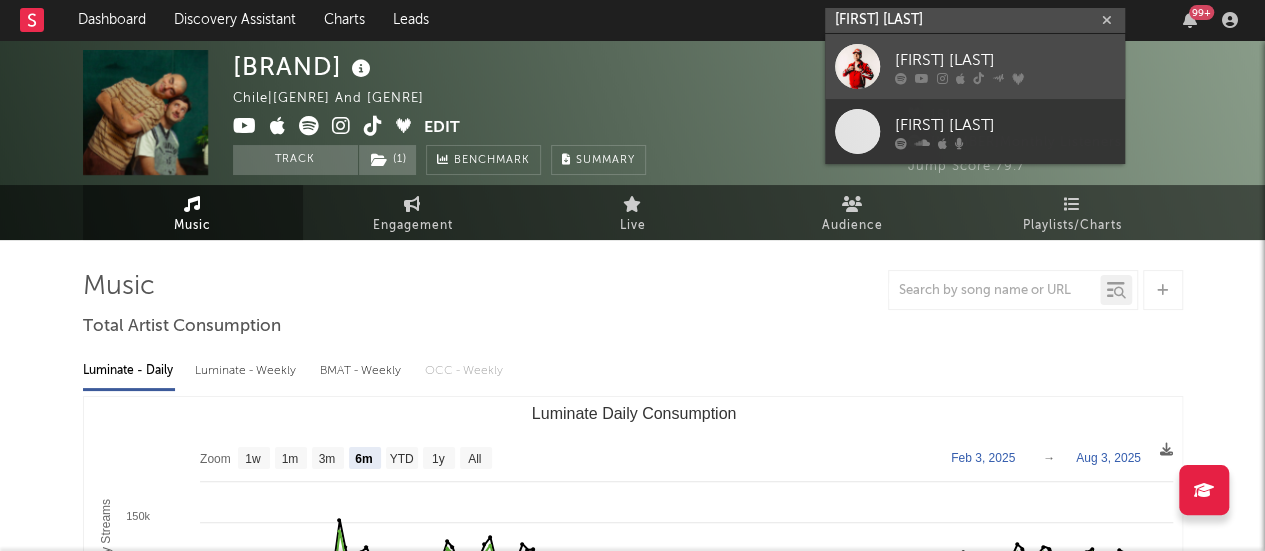 type on "[FIRST] [LAST]" 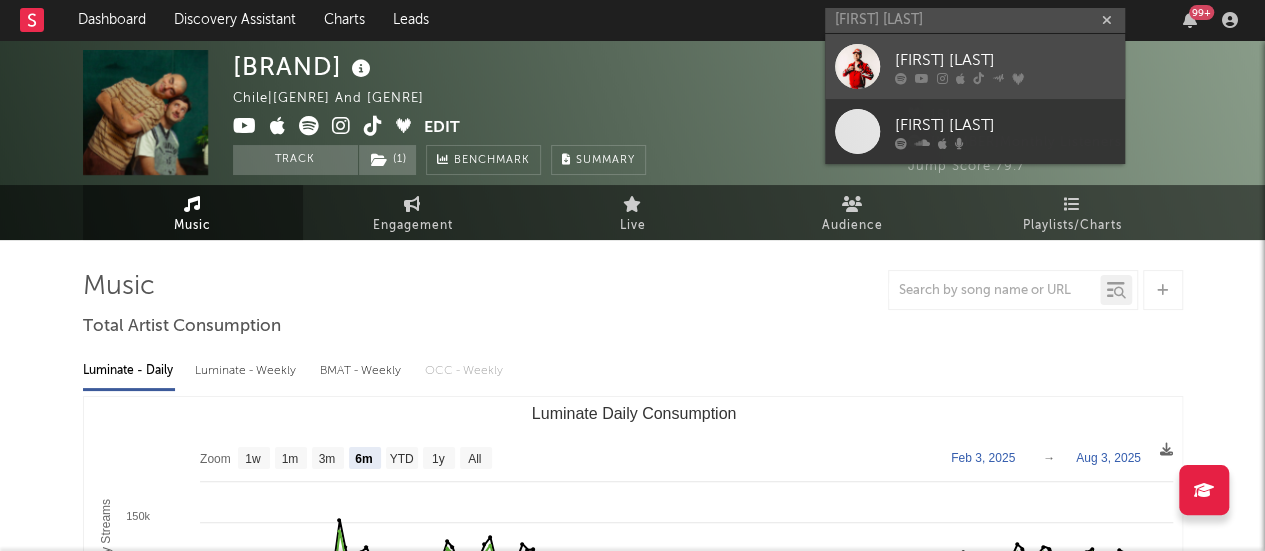 click on "[FIRST] [LAST]" at bounding box center [1005, 60] 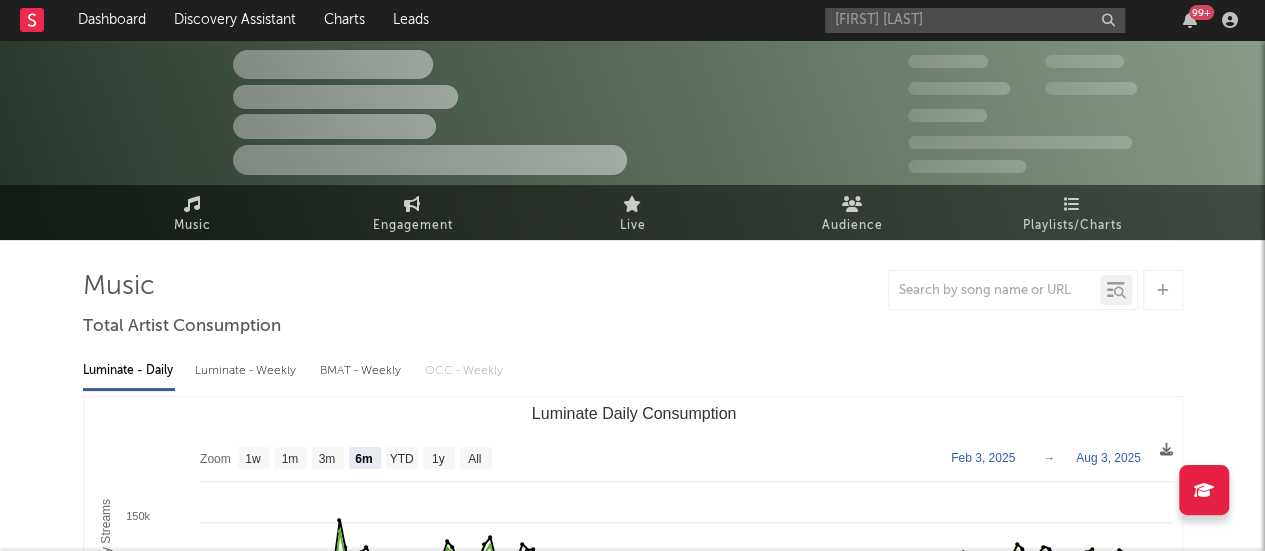 type 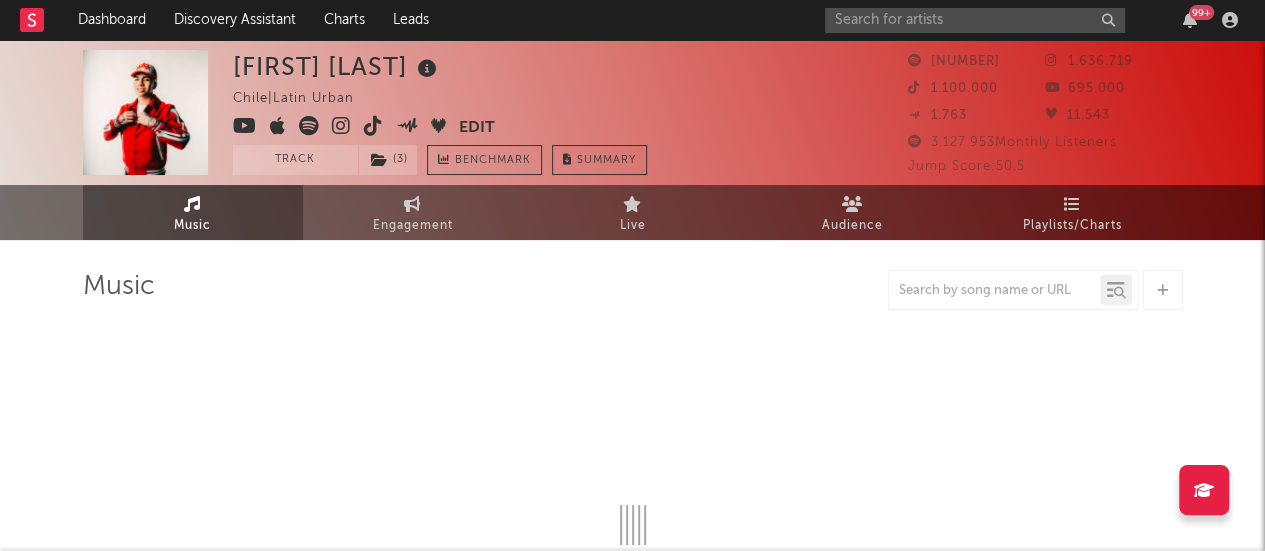 select on "6m" 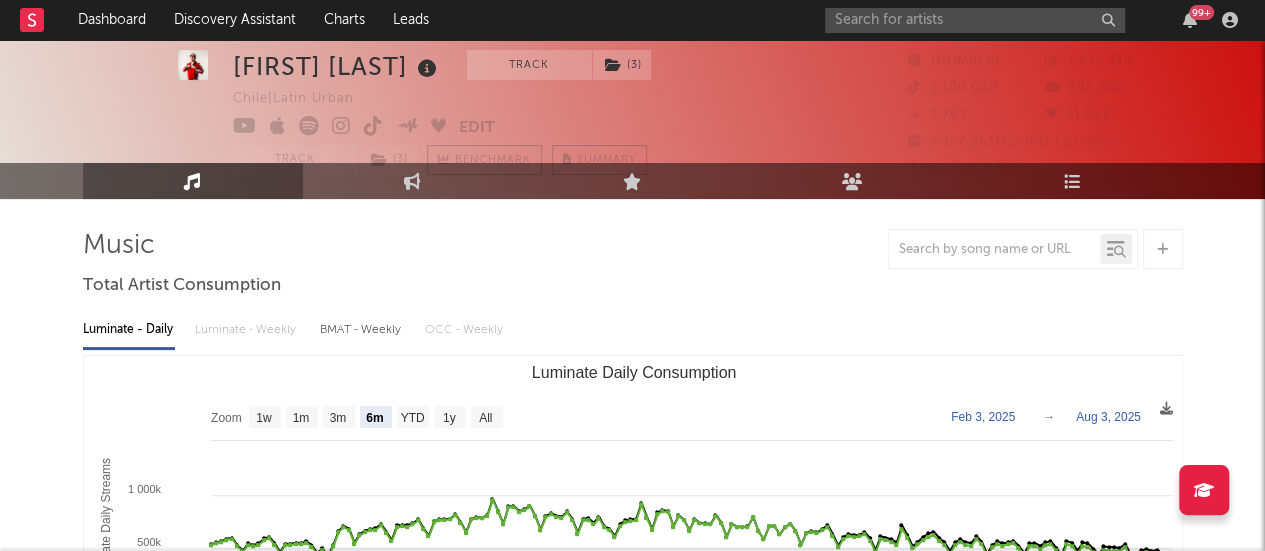 scroll, scrollTop: 0, scrollLeft: 0, axis: both 